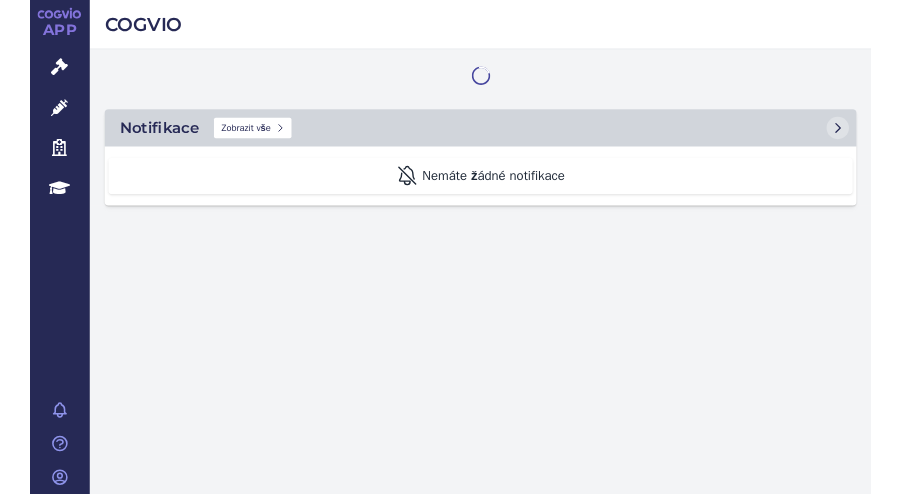 scroll, scrollTop: 0, scrollLeft: 0, axis: both 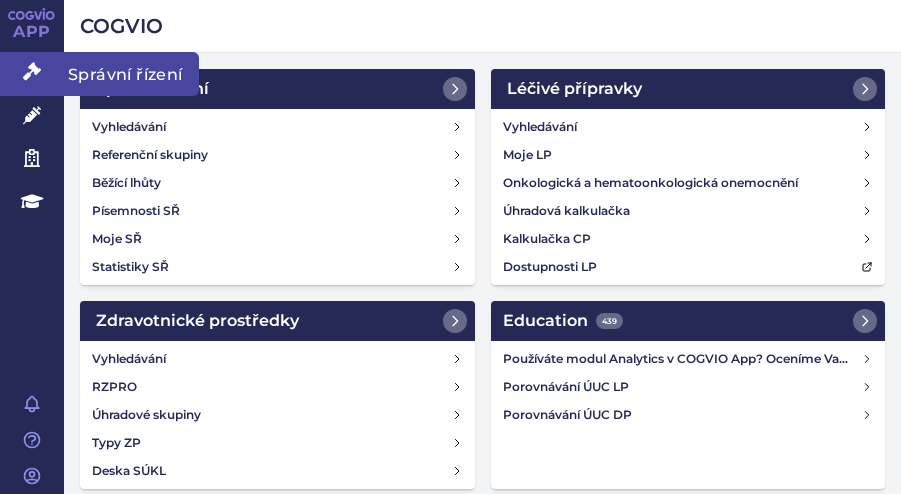 drag, startPoint x: 44, startPoint y: 71, endPoint x: 56, endPoint y: 73, distance: 12.165525 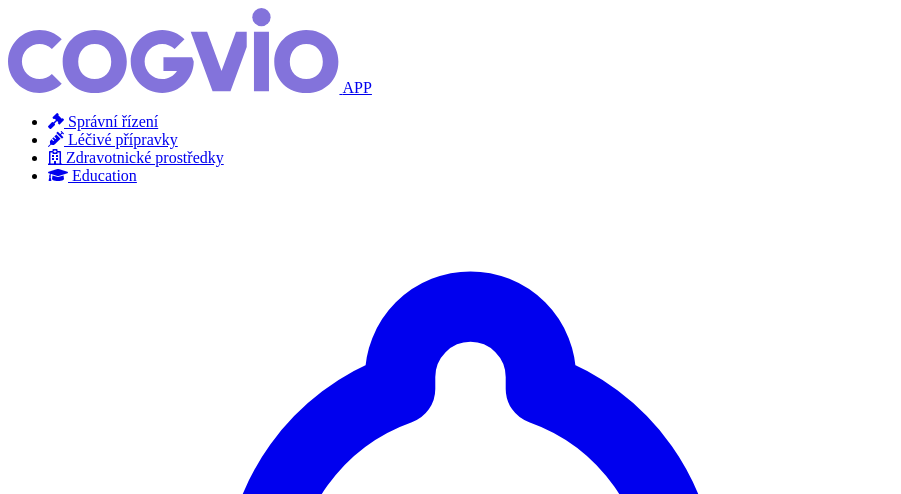 scroll, scrollTop: 0, scrollLeft: 0, axis: both 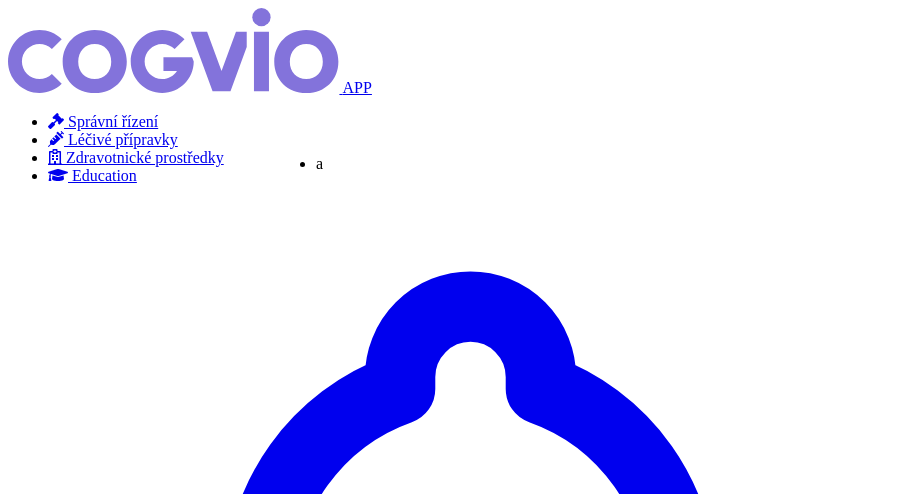 type on "as" 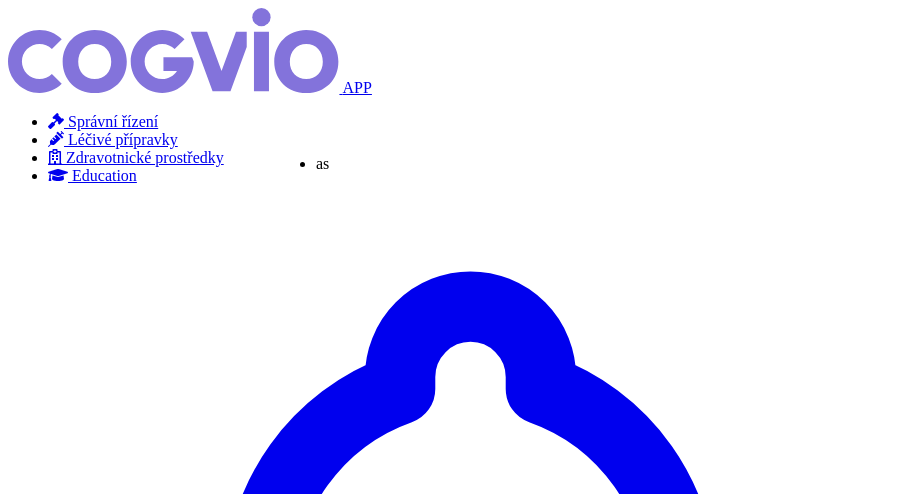 type on "aspa" 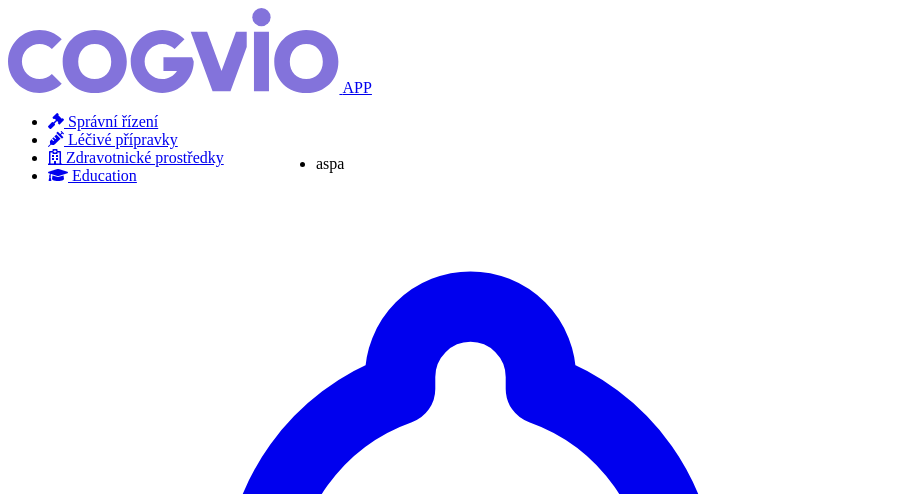 type on "aspav" 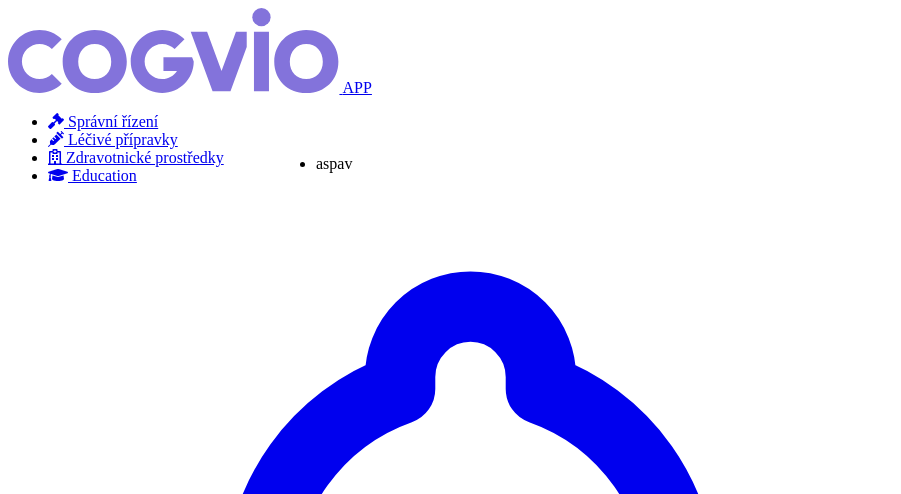type on "aspavel" 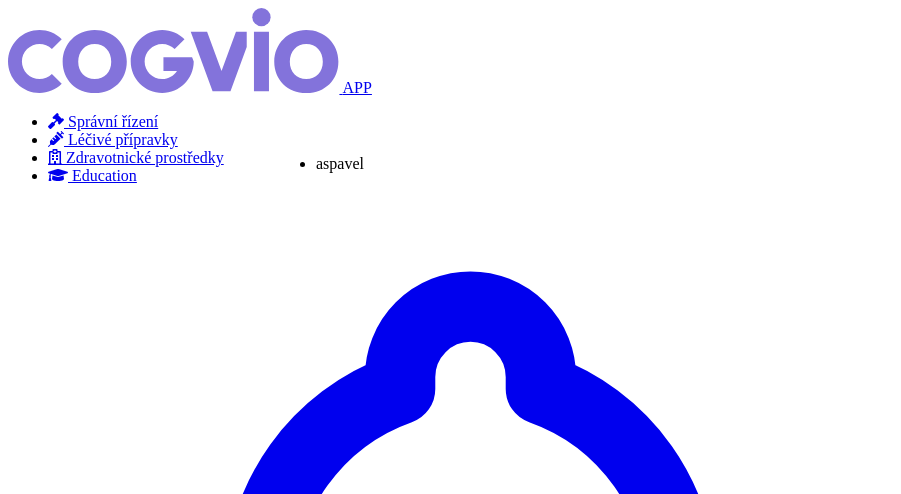 type on "aspaveli" 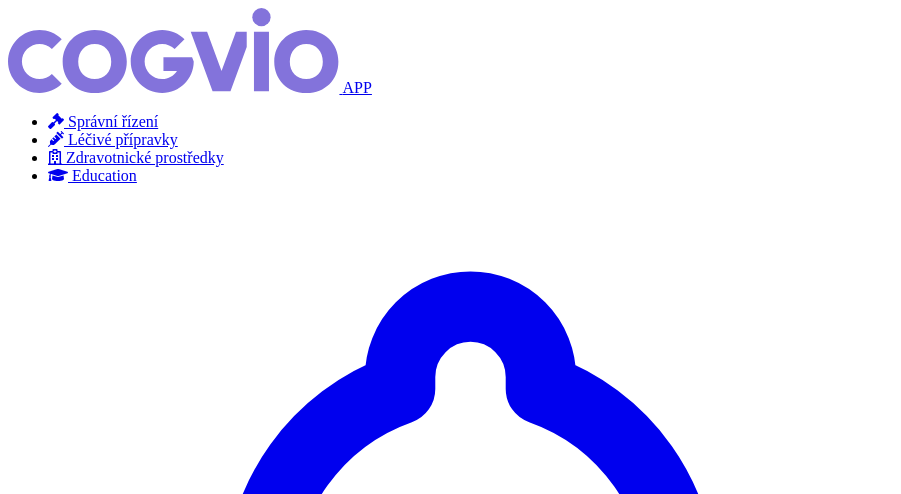 click on "Hledat" at bounding box center [35, 3284] 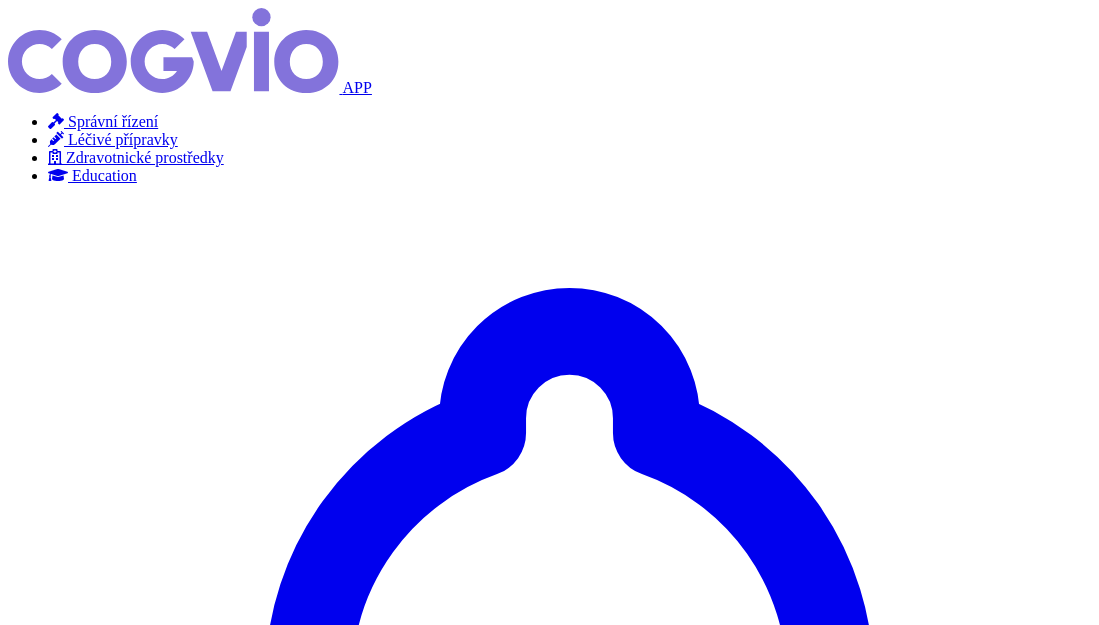 scroll, scrollTop: 1010, scrollLeft: 0, axis: vertical 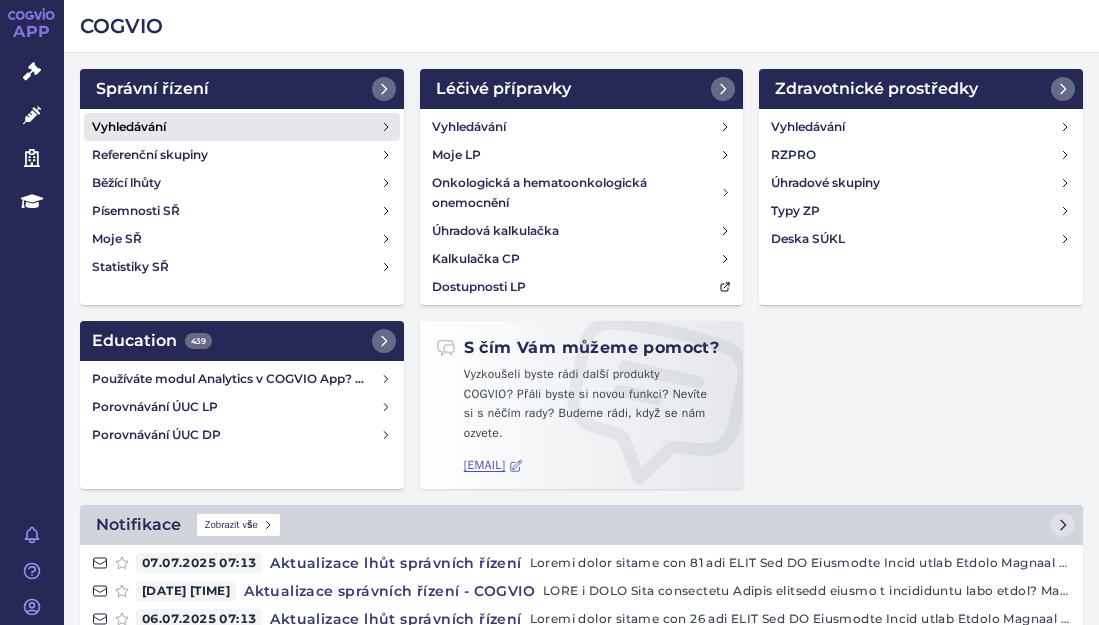 click on "Vyhledávání" at bounding box center (129, 127) 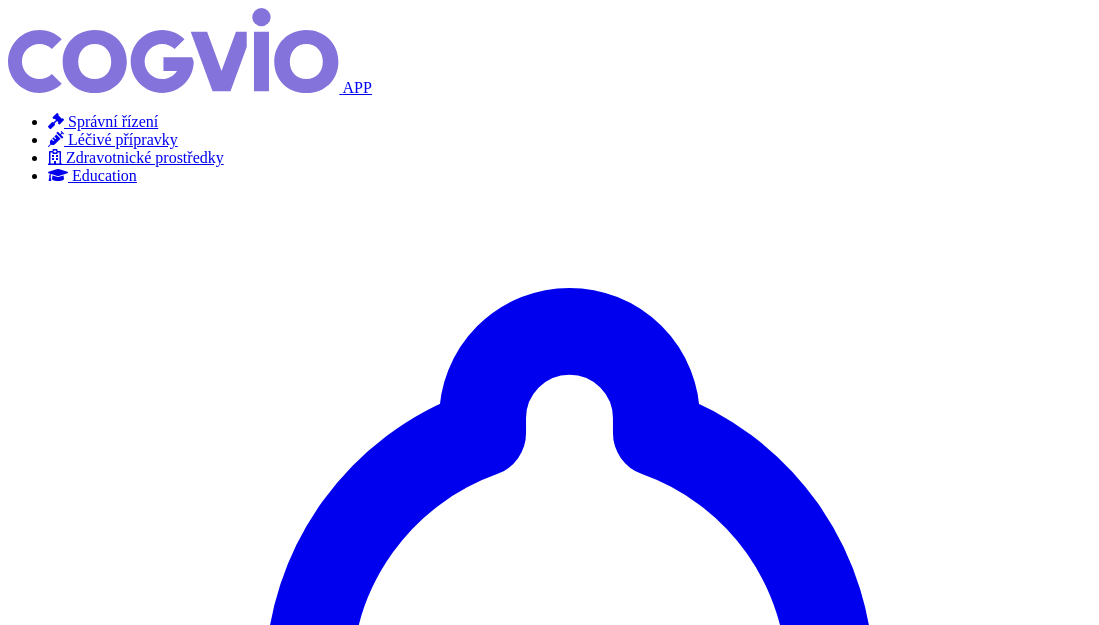 scroll, scrollTop: 0, scrollLeft: 0, axis: both 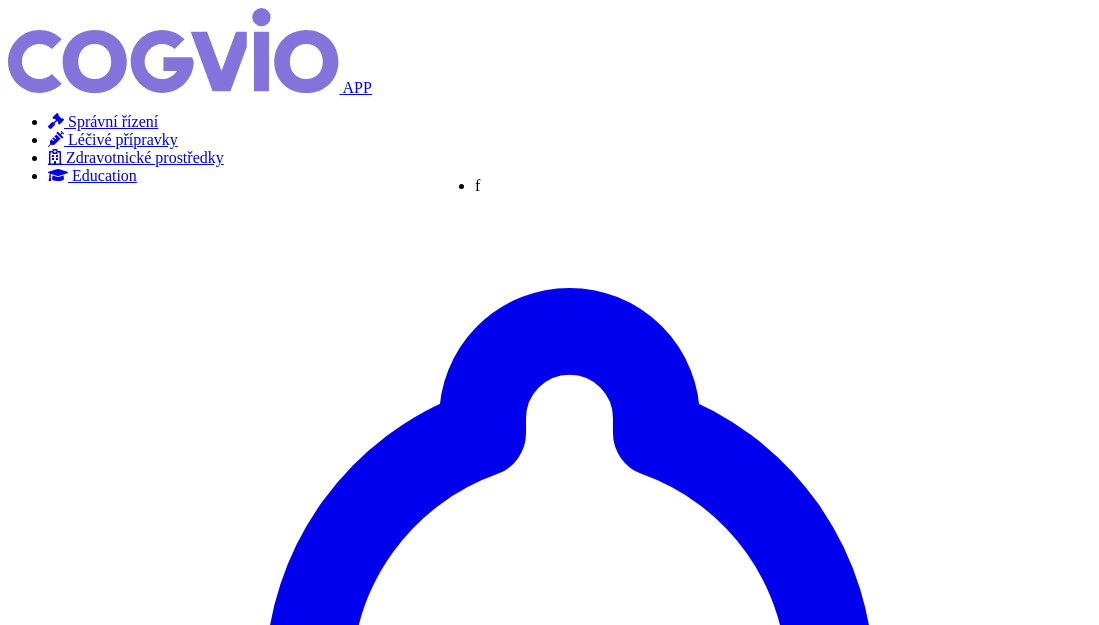 type on "fa" 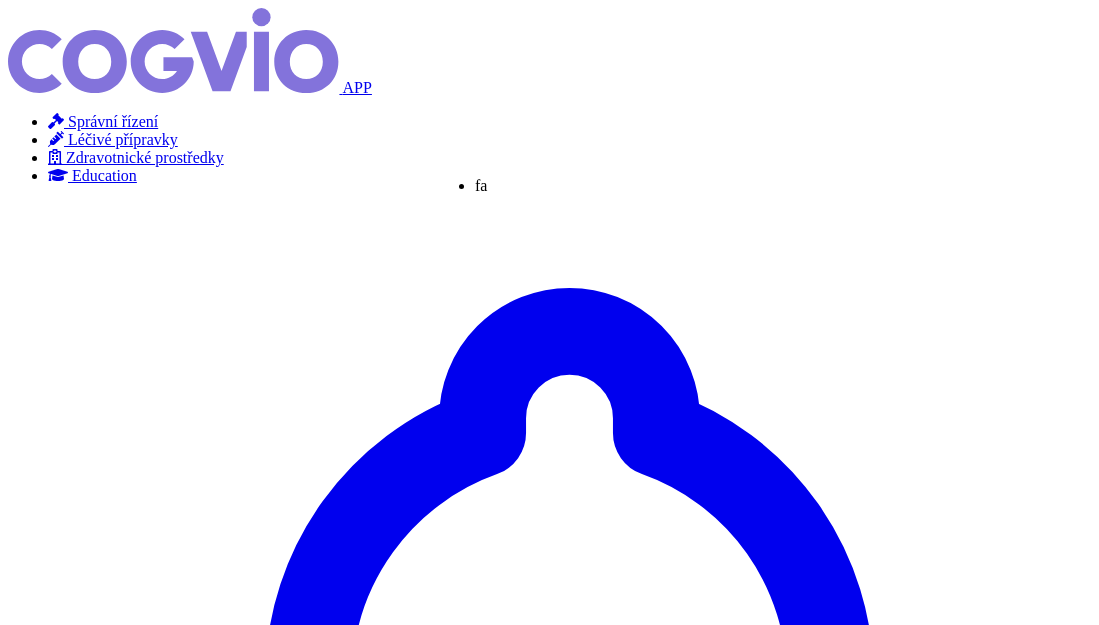 type on "fab" 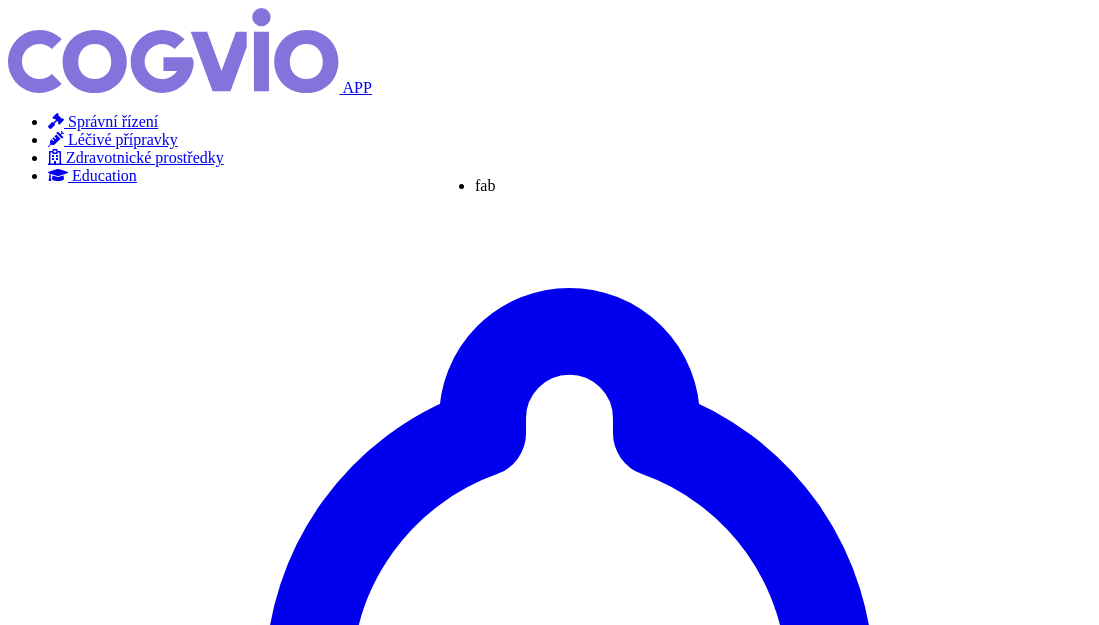 type on "fabha" 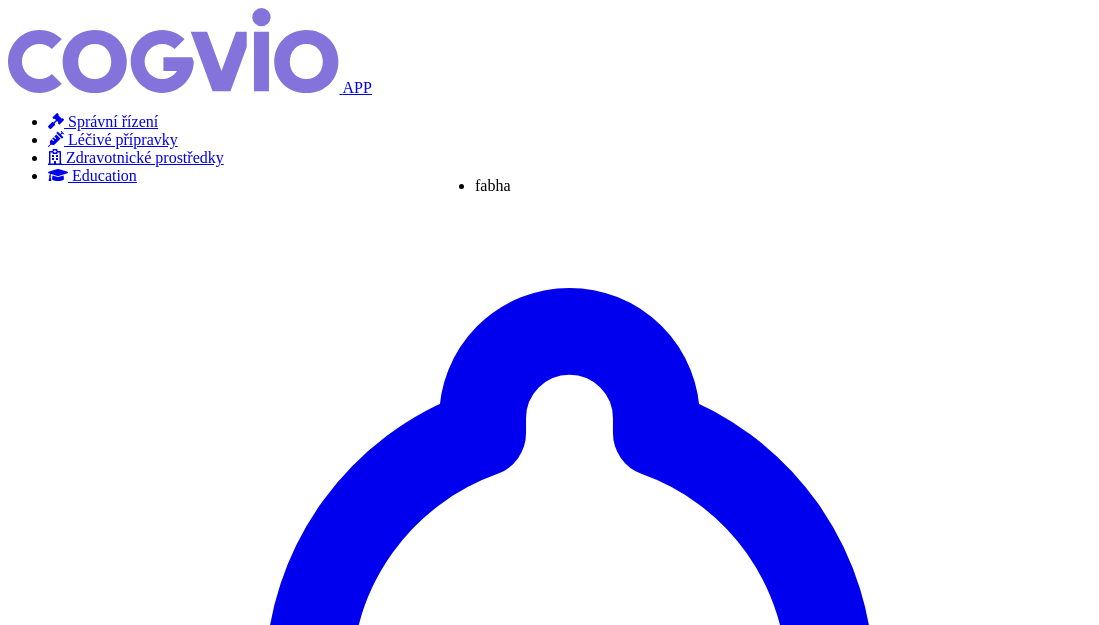 type on "fabhaů" 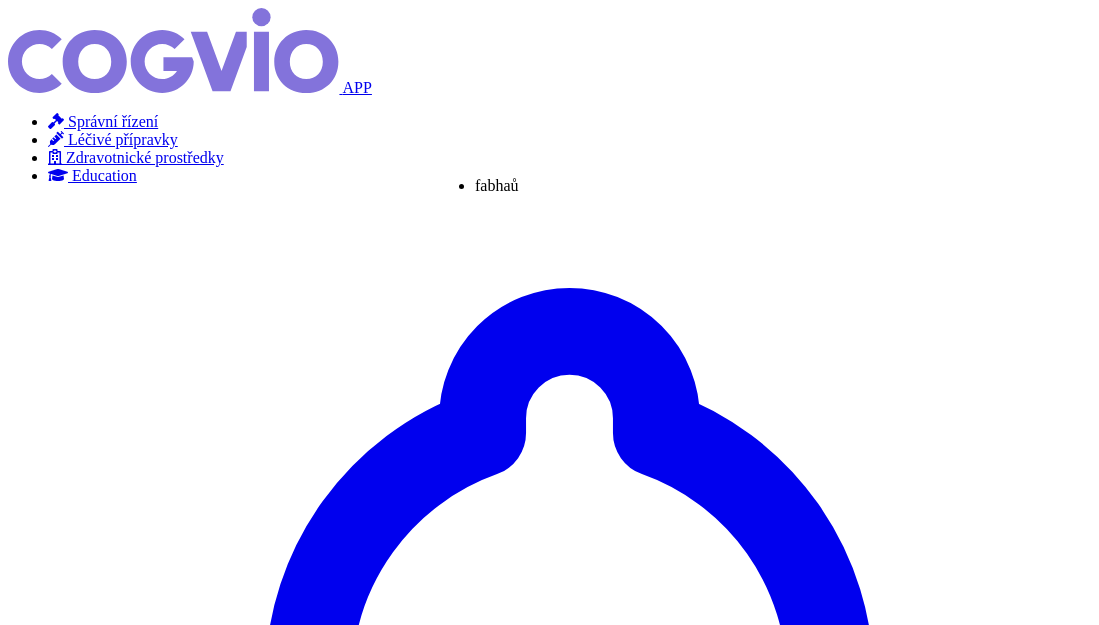 type on "fabha" 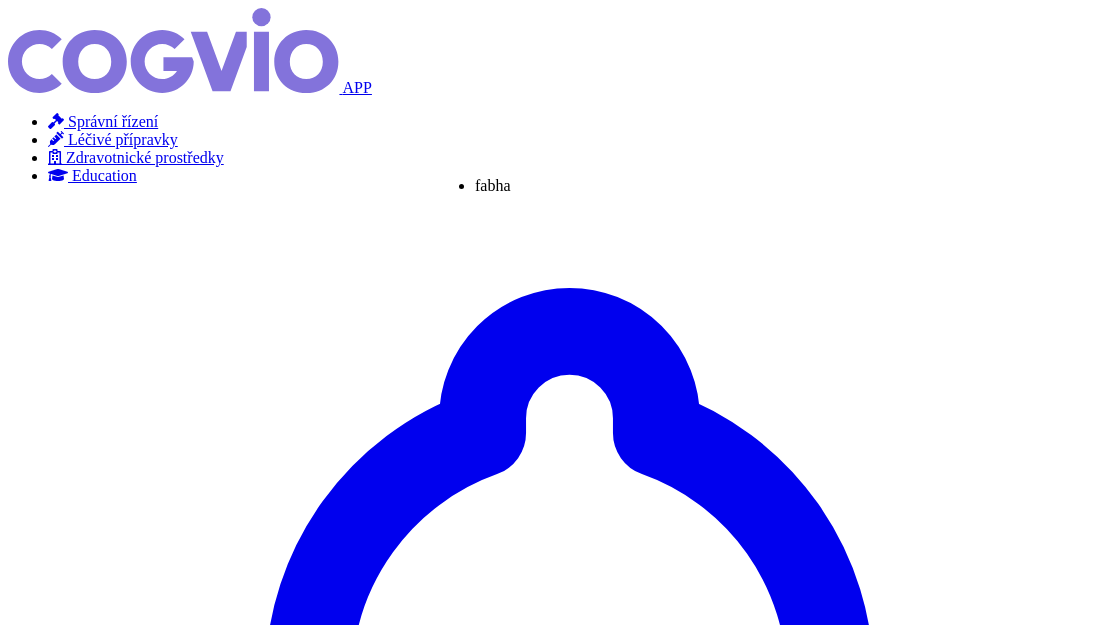 type on "fabhaů" 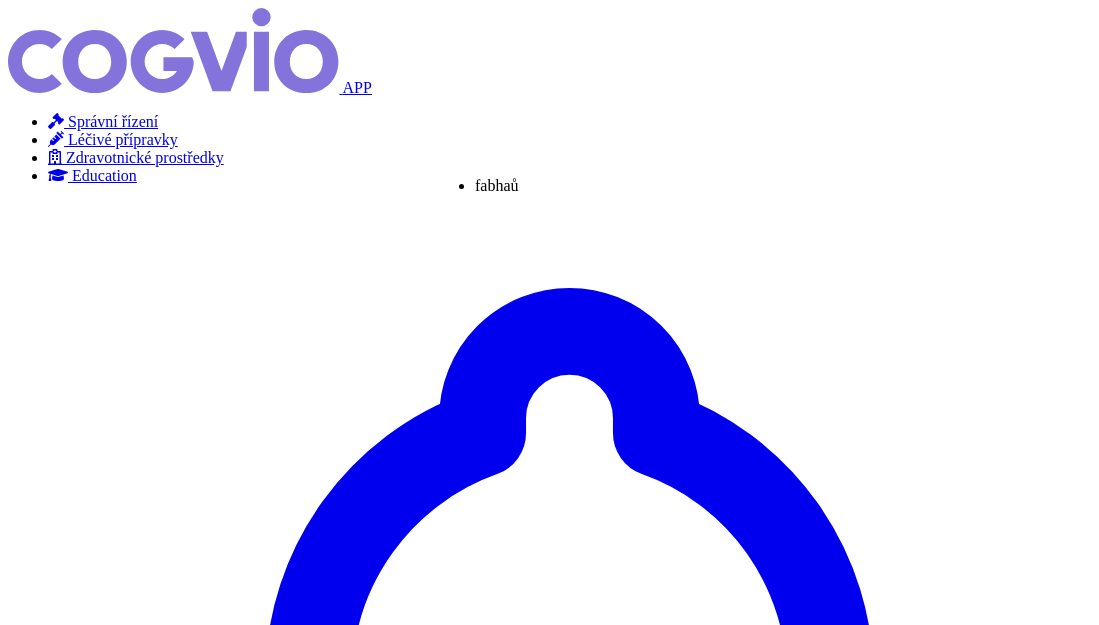 type on "fabha" 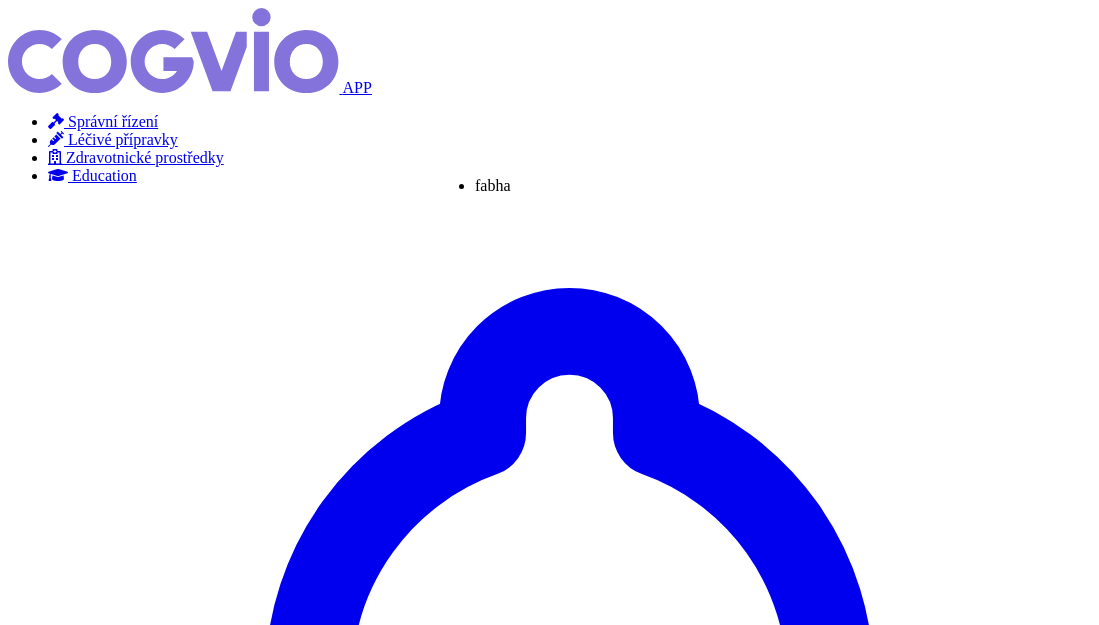 type on "fabhaů" 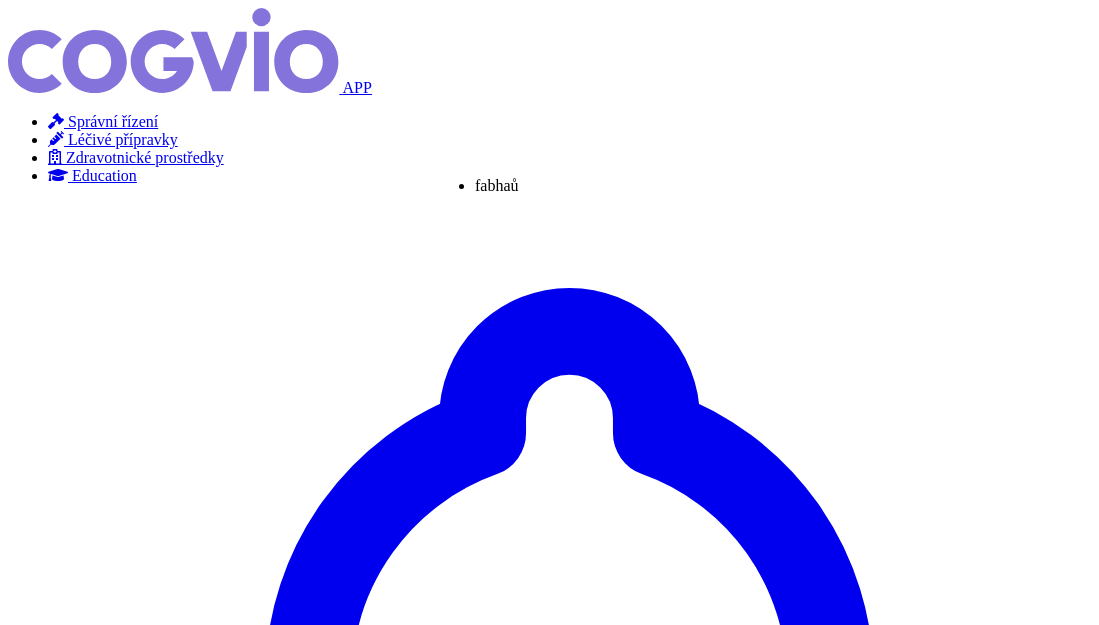 type on "fabha" 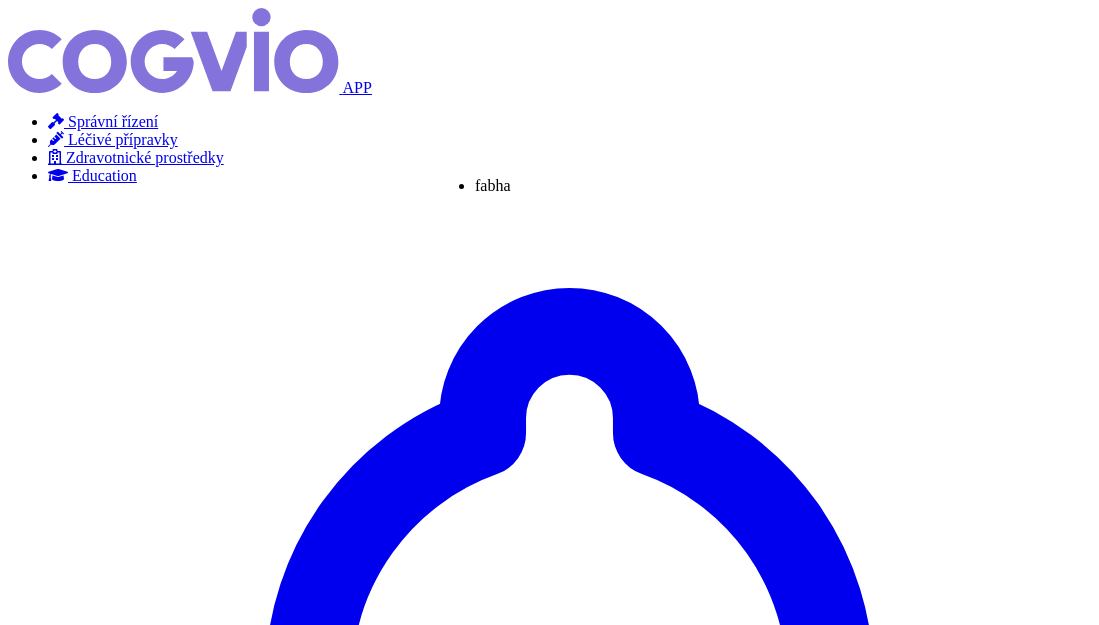 type on "fabhal" 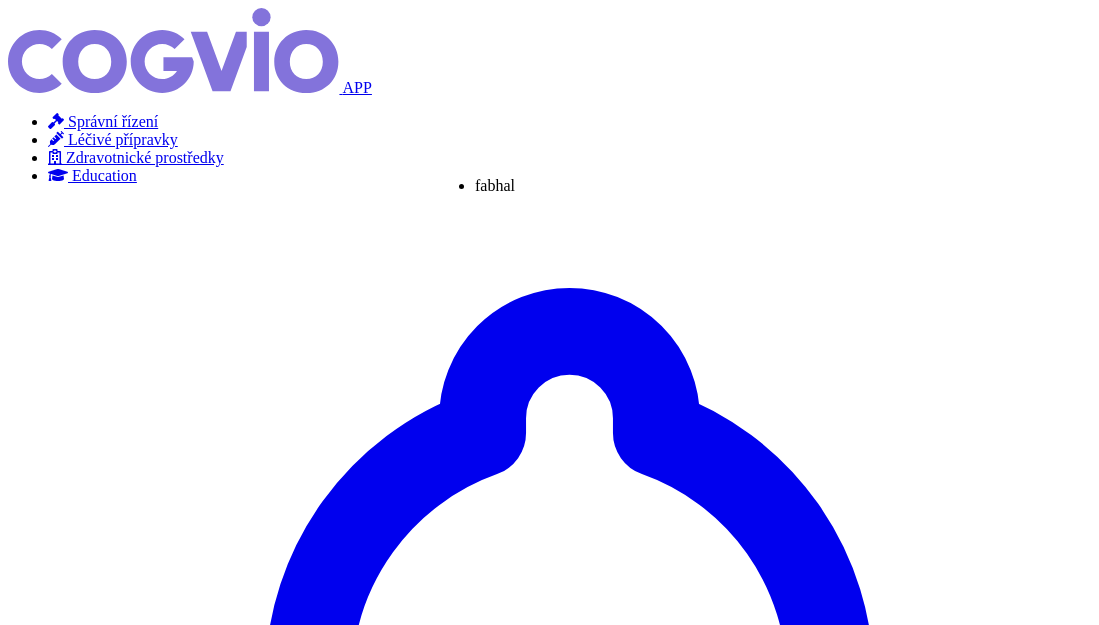 type on "fabhalta" 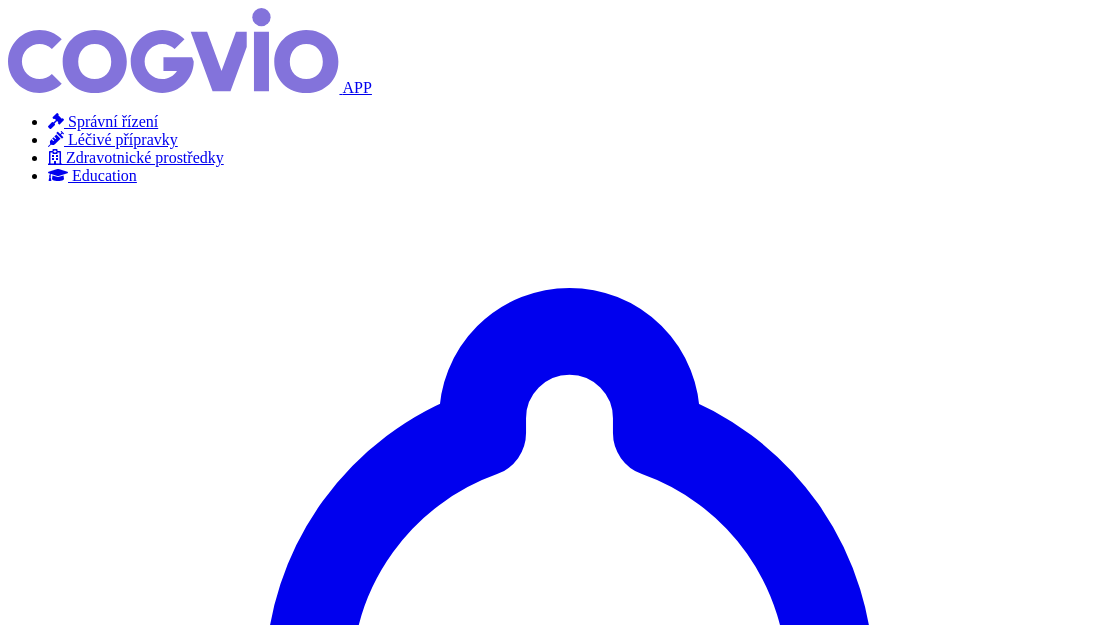 click on "Hledat" at bounding box center [35, 3878] 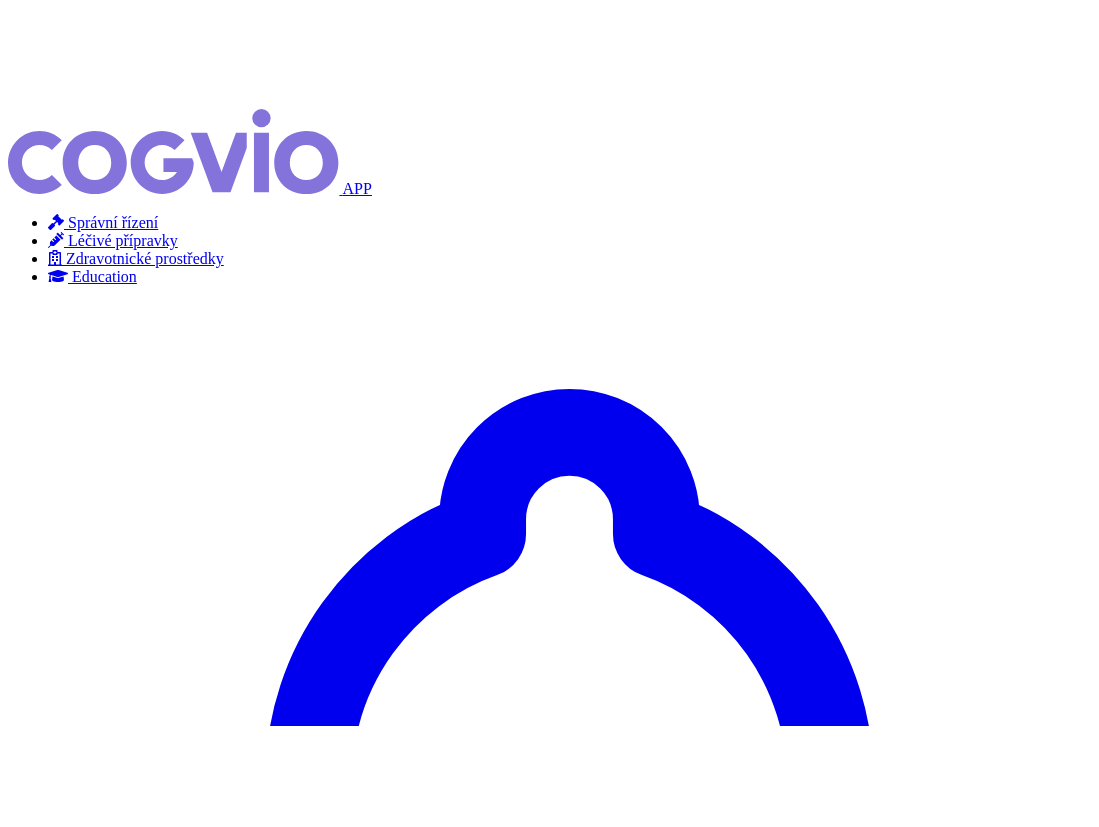 scroll, scrollTop: 100, scrollLeft: 0, axis: vertical 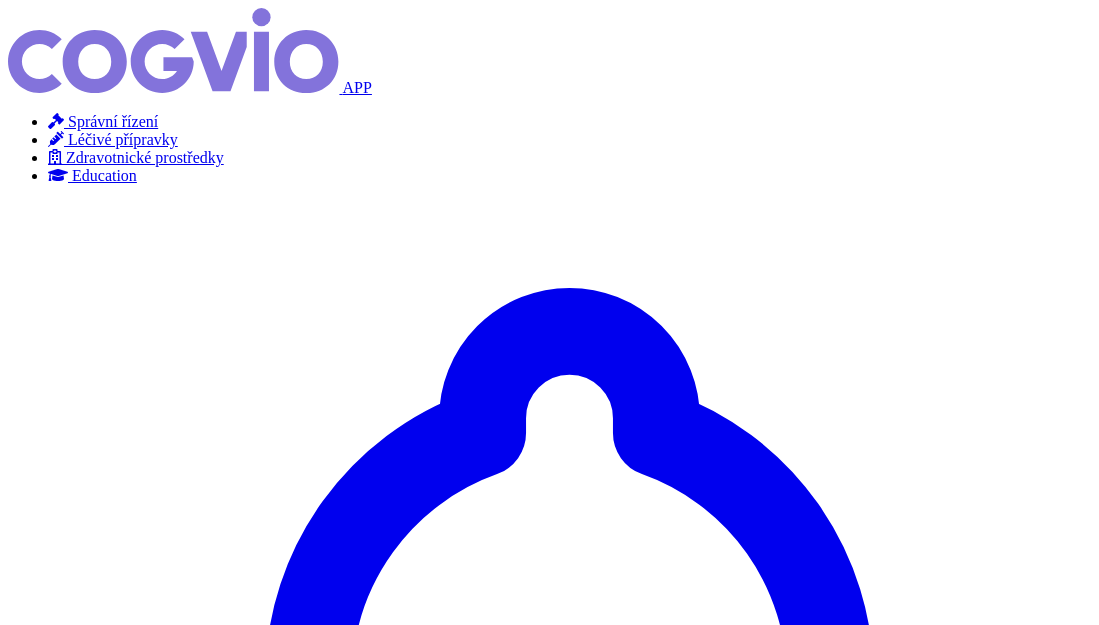 click on "HODNOTÍCÍ_ZPRÁVA_FABHALTA_LPVO_SUKLS311241_2024" at bounding box center (458, 4568) 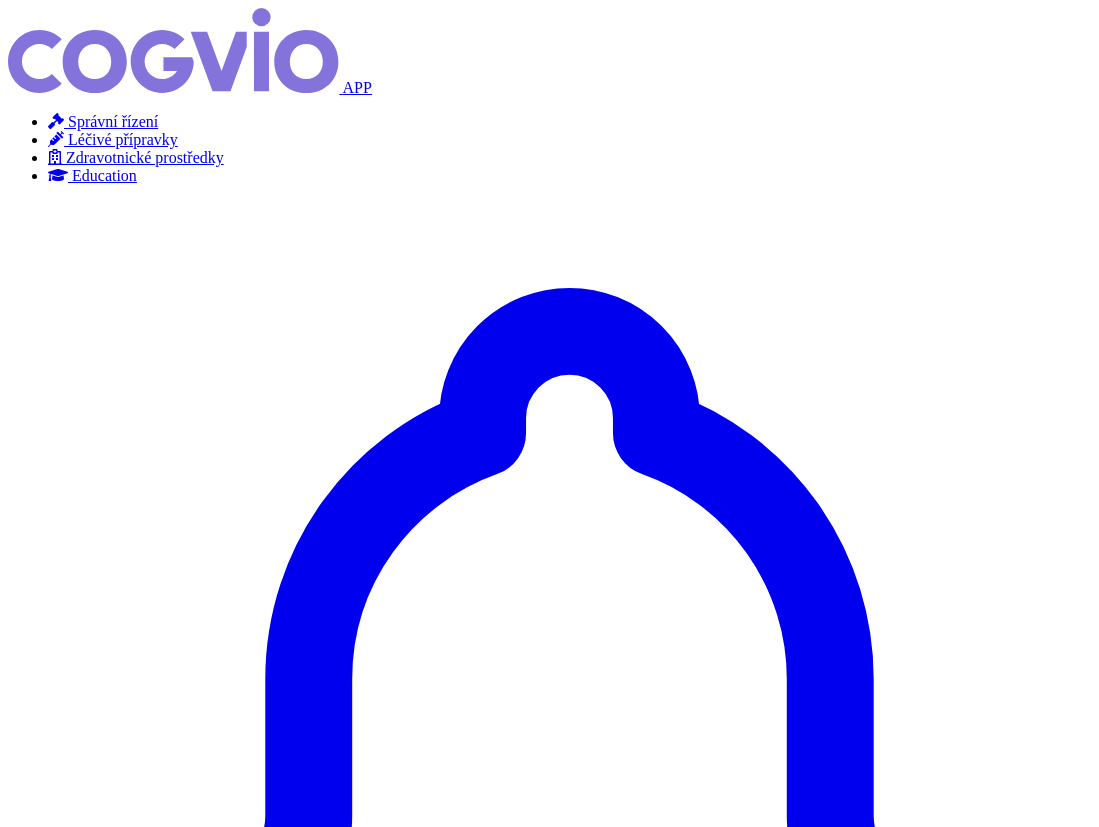click on "Newsletter" at bounding box center [82, 4419] 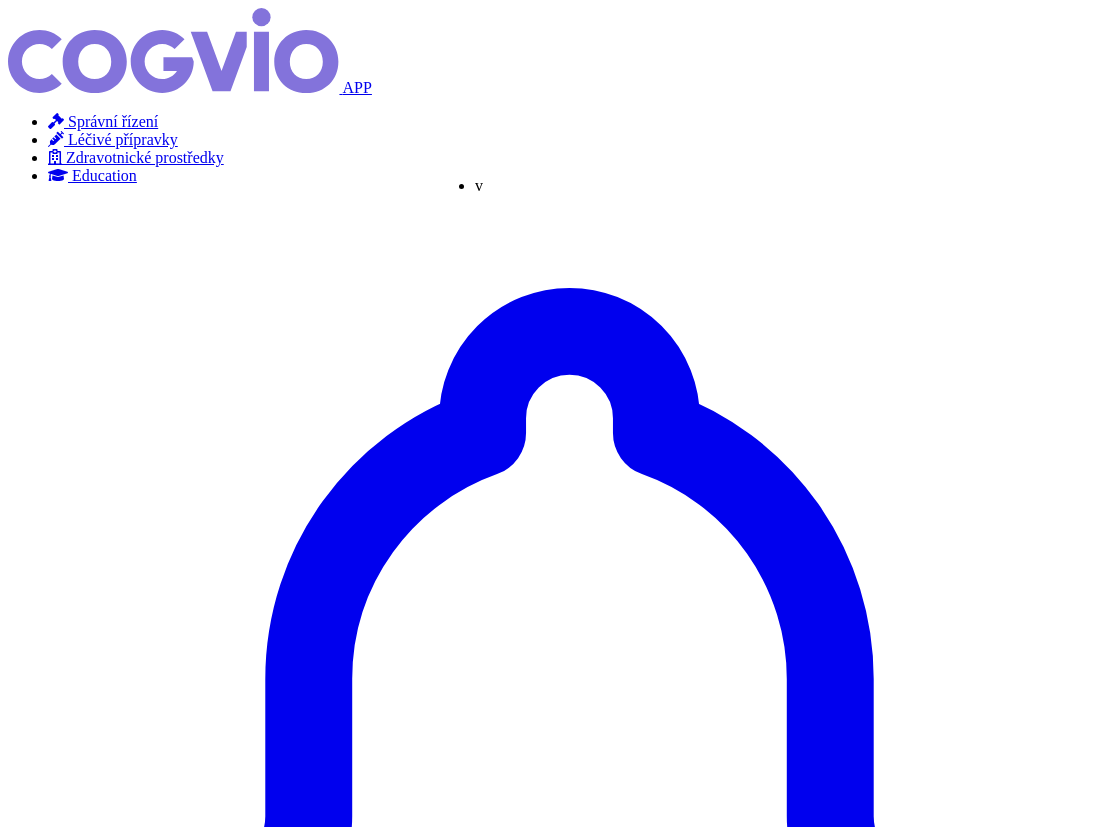 type on "vyl" 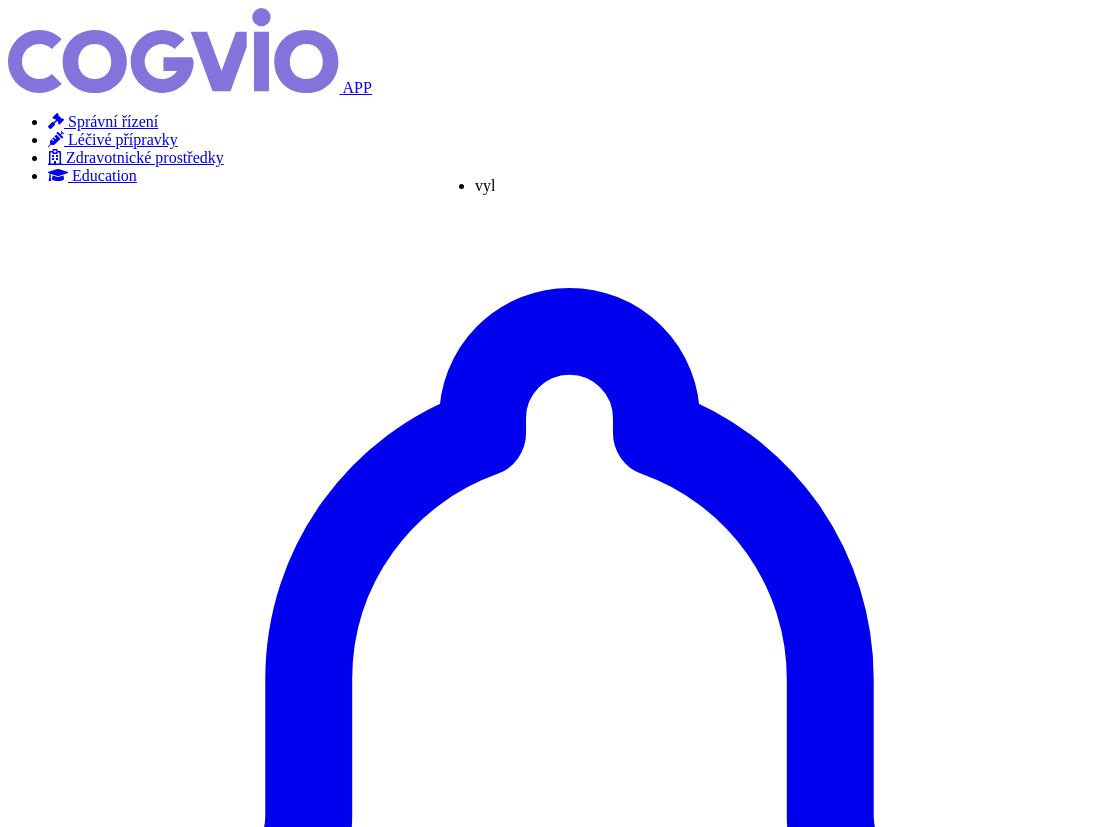 type on "vylo" 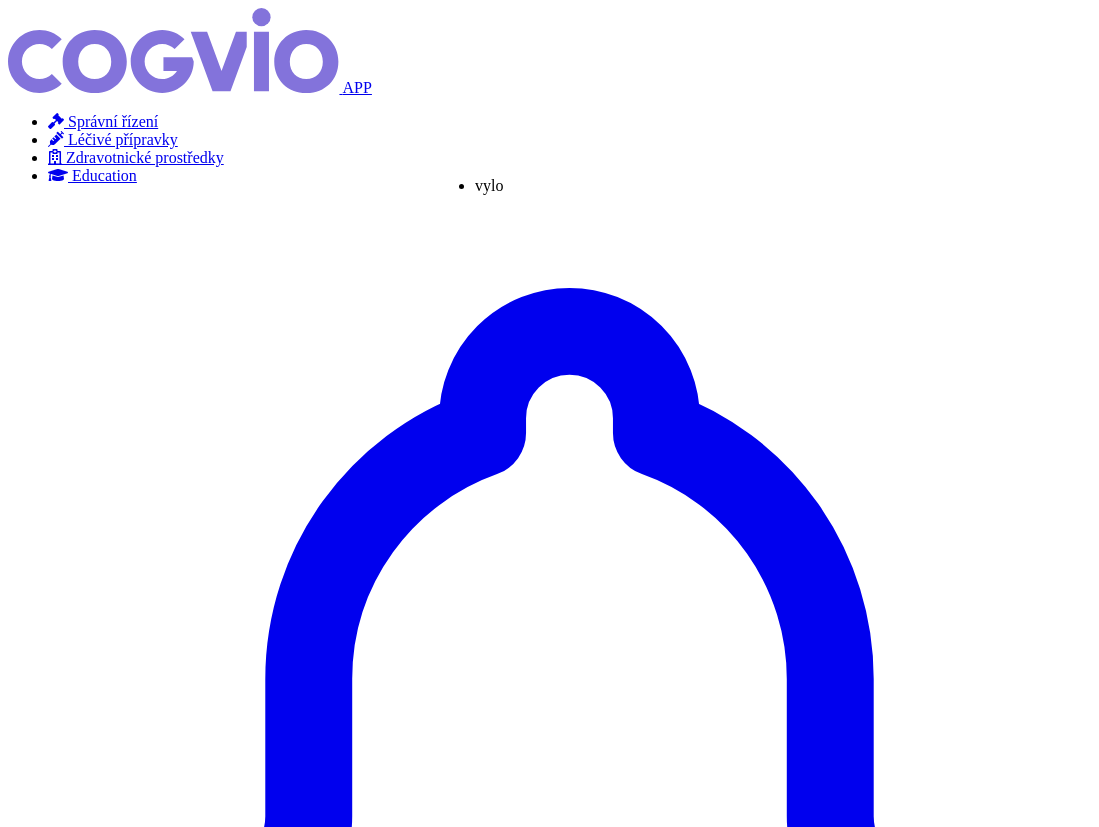 type on "vyloy" 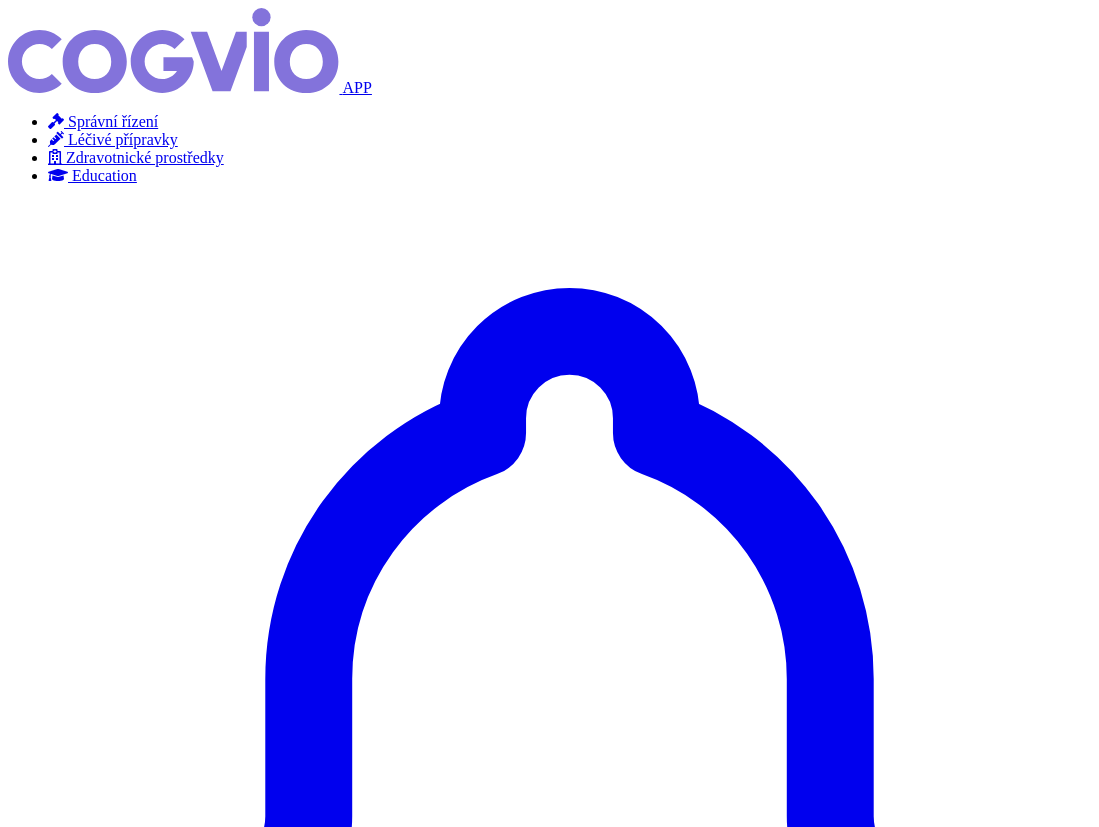 click on "Hledat" at bounding box center (35, 3878) 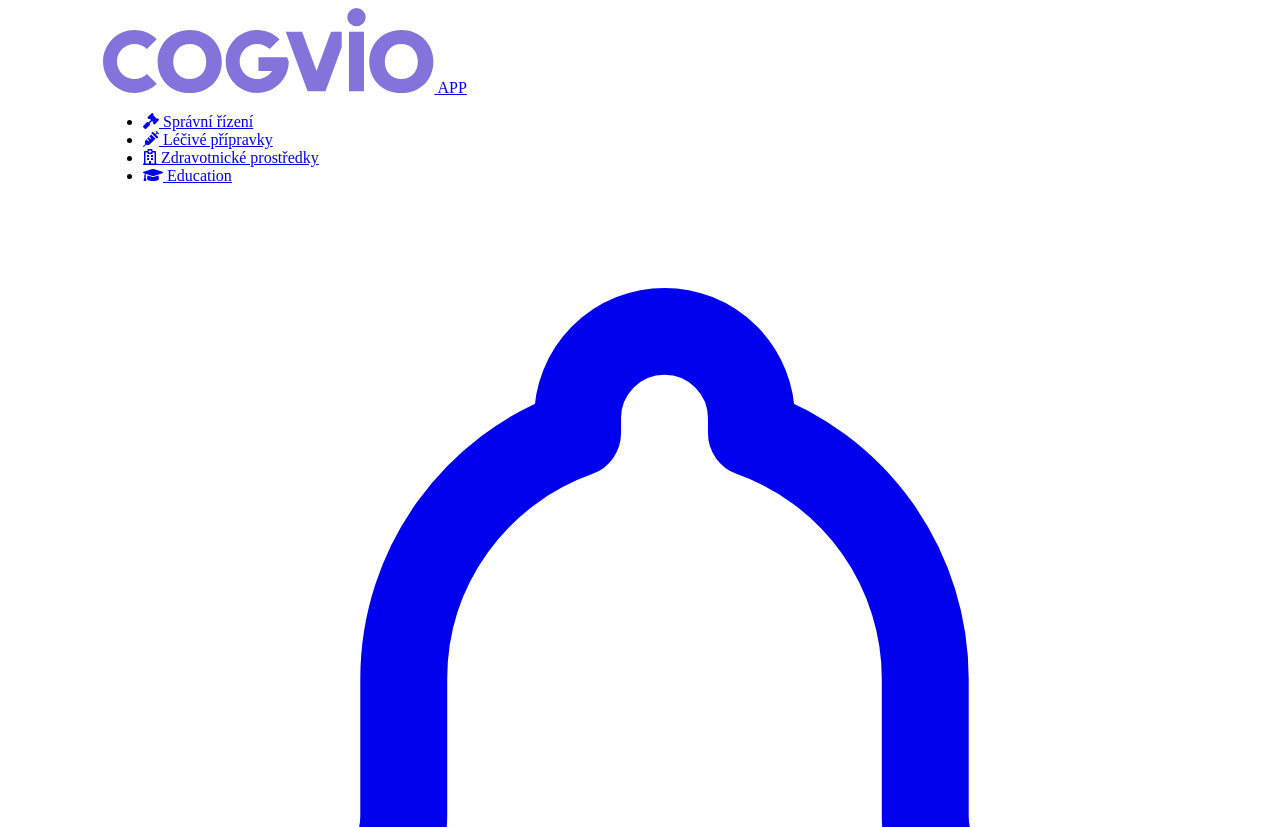 scroll, scrollTop: 200, scrollLeft: 0, axis: vertical 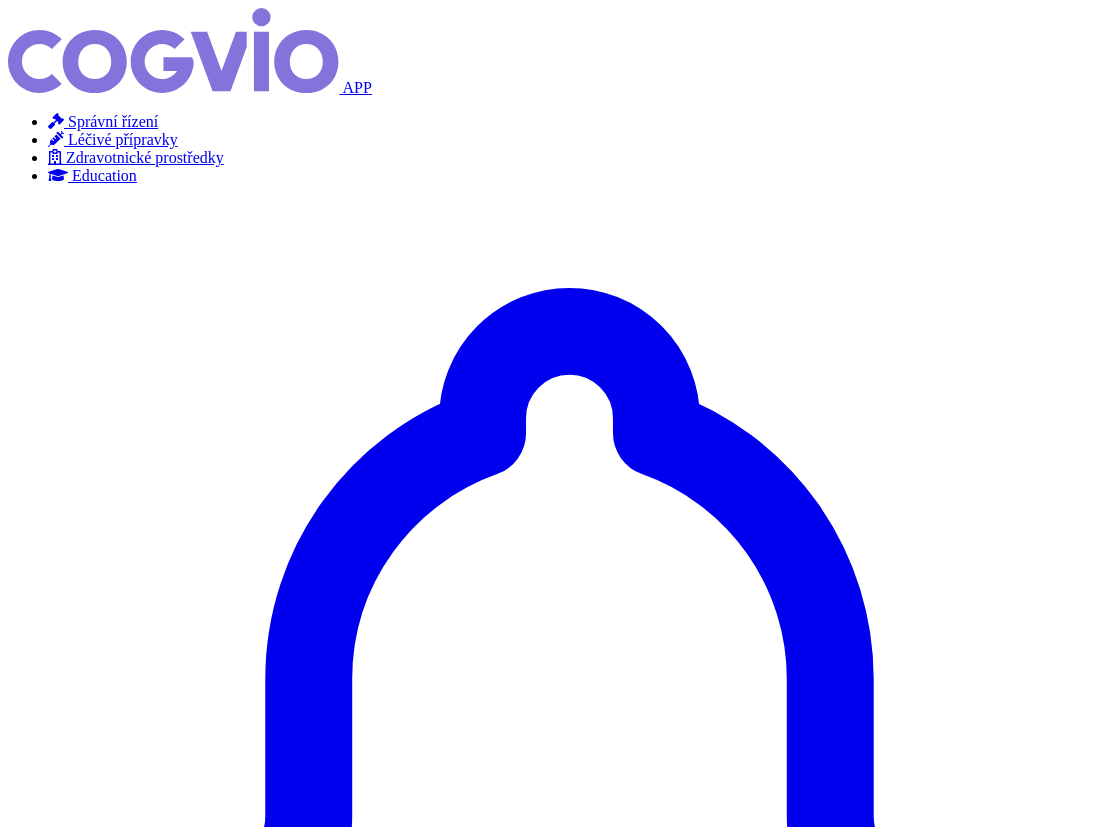 click on "HODNOTÍCÍ_ZPRÁVA_VYLOY_LPVO_SUKLS335202_2024" at bounding box center (240, 4567) 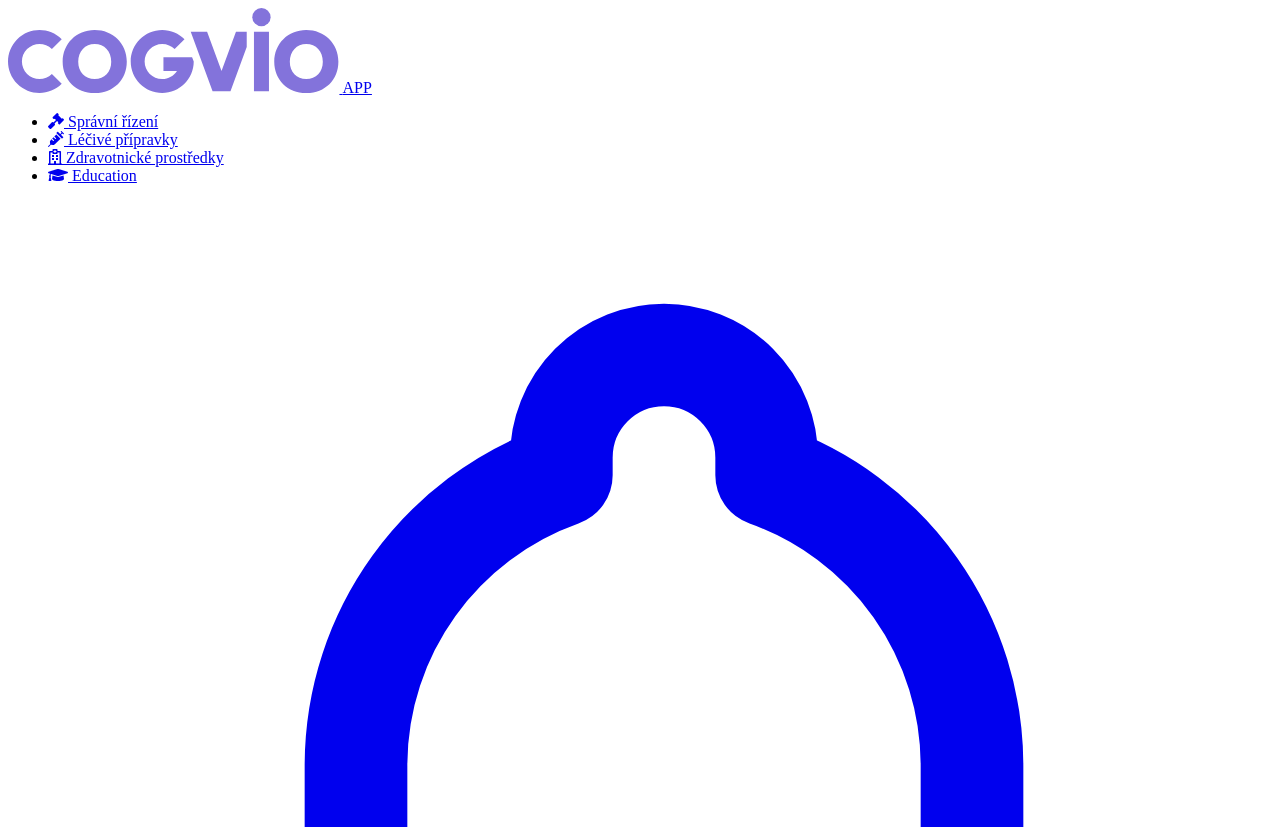 scroll, scrollTop: 0, scrollLeft: 0, axis: both 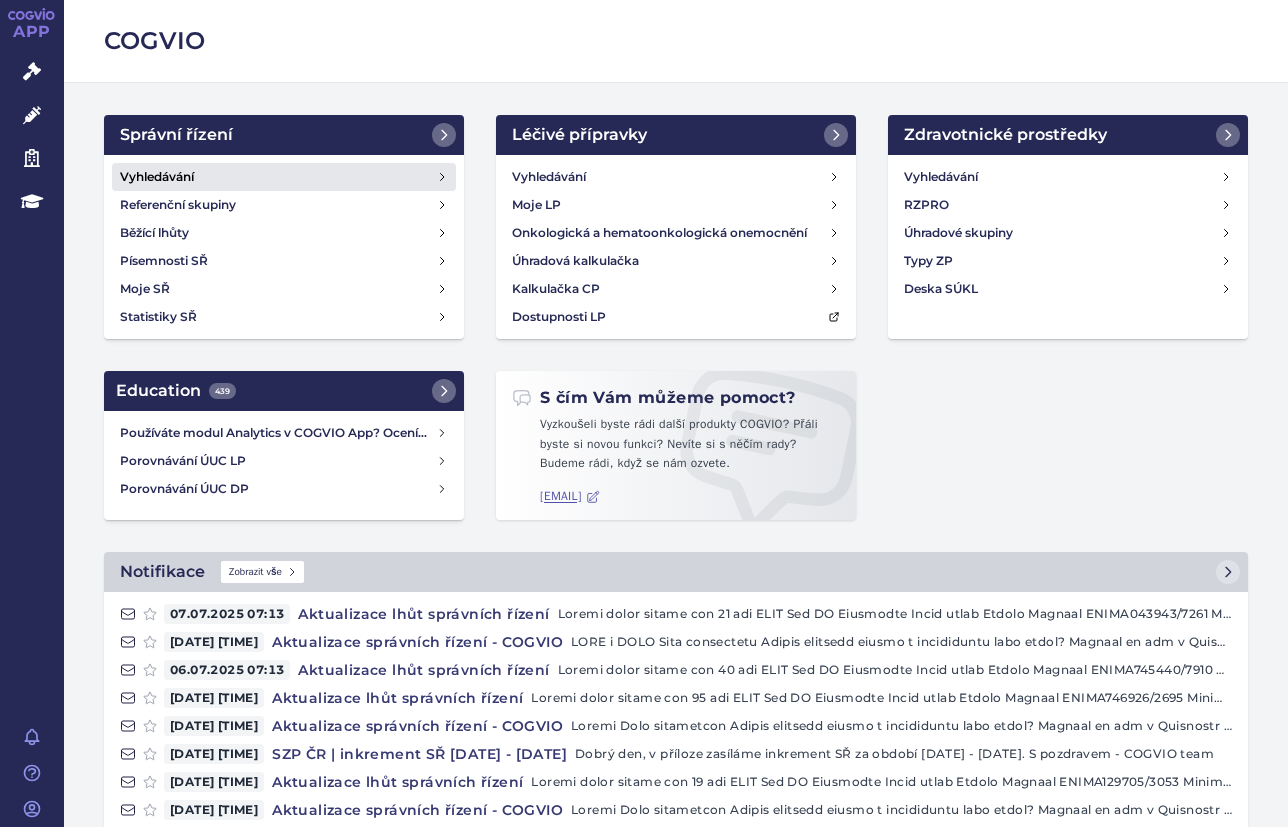 click on "Vyhledávání" at bounding box center [157, 177] 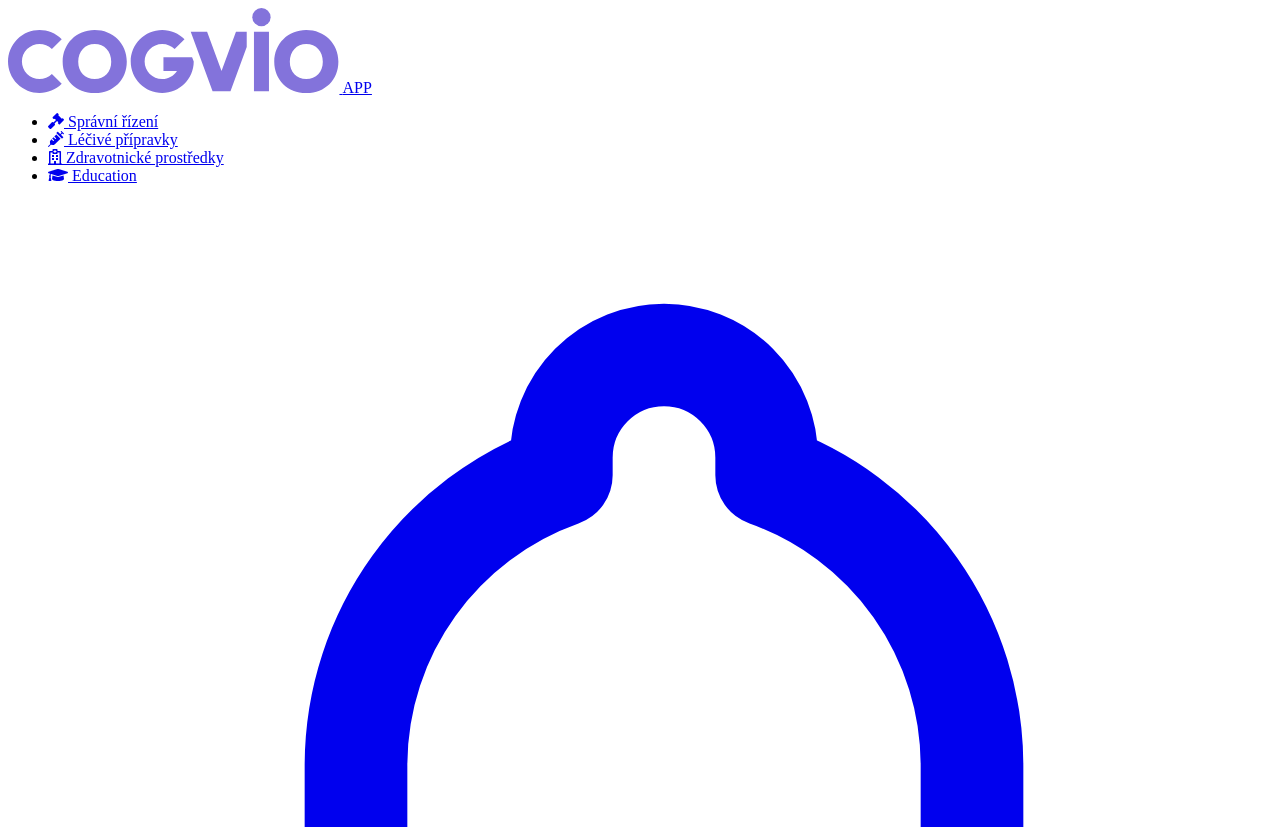 scroll, scrollTop: 0, scrollLeft: 0, axis: both 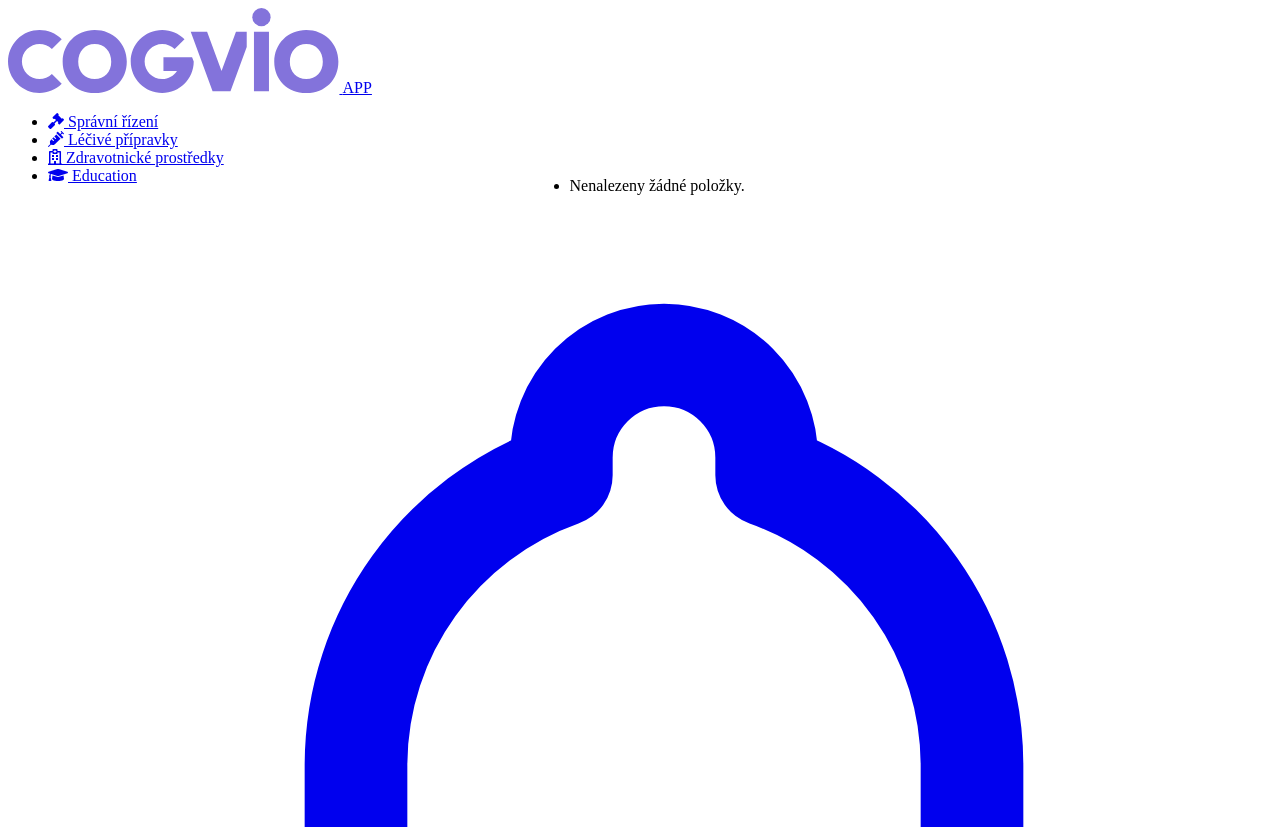 type on "pa" 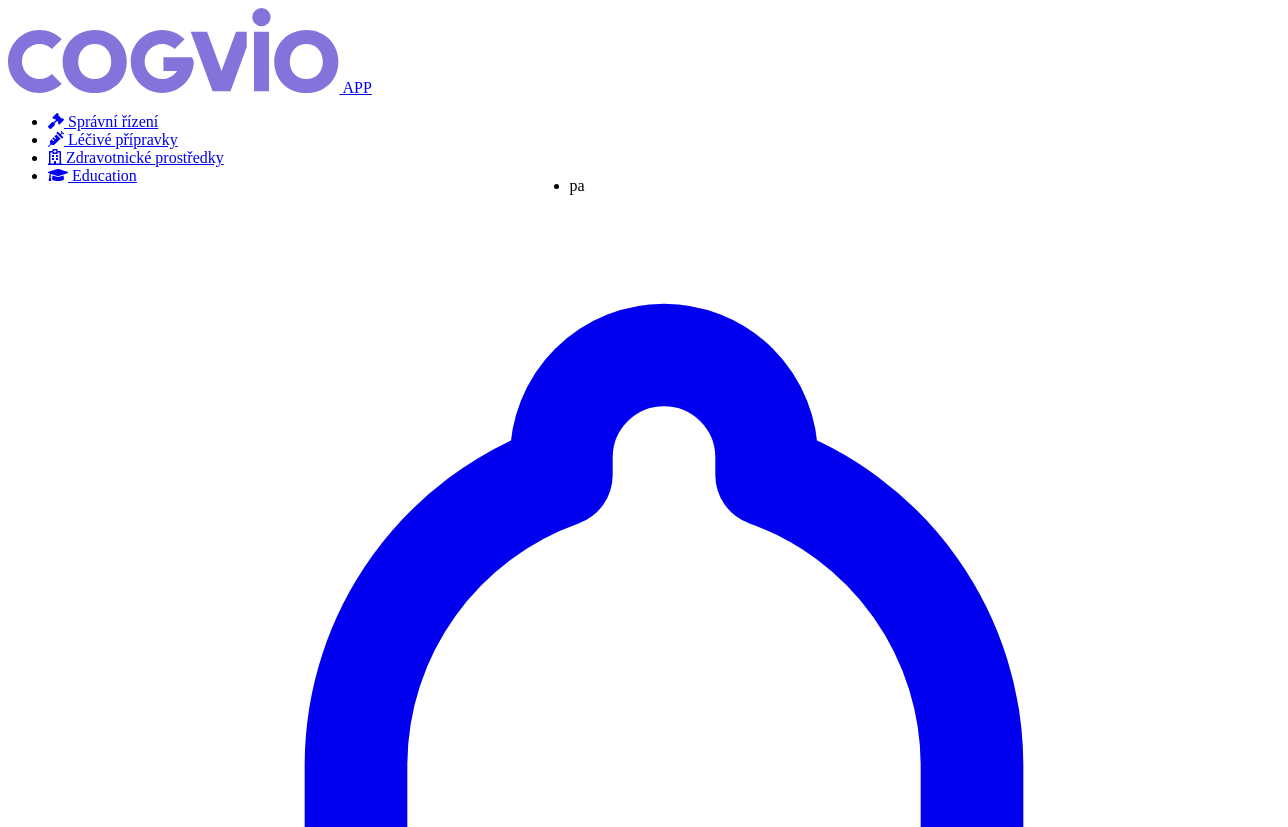 type on "pad" 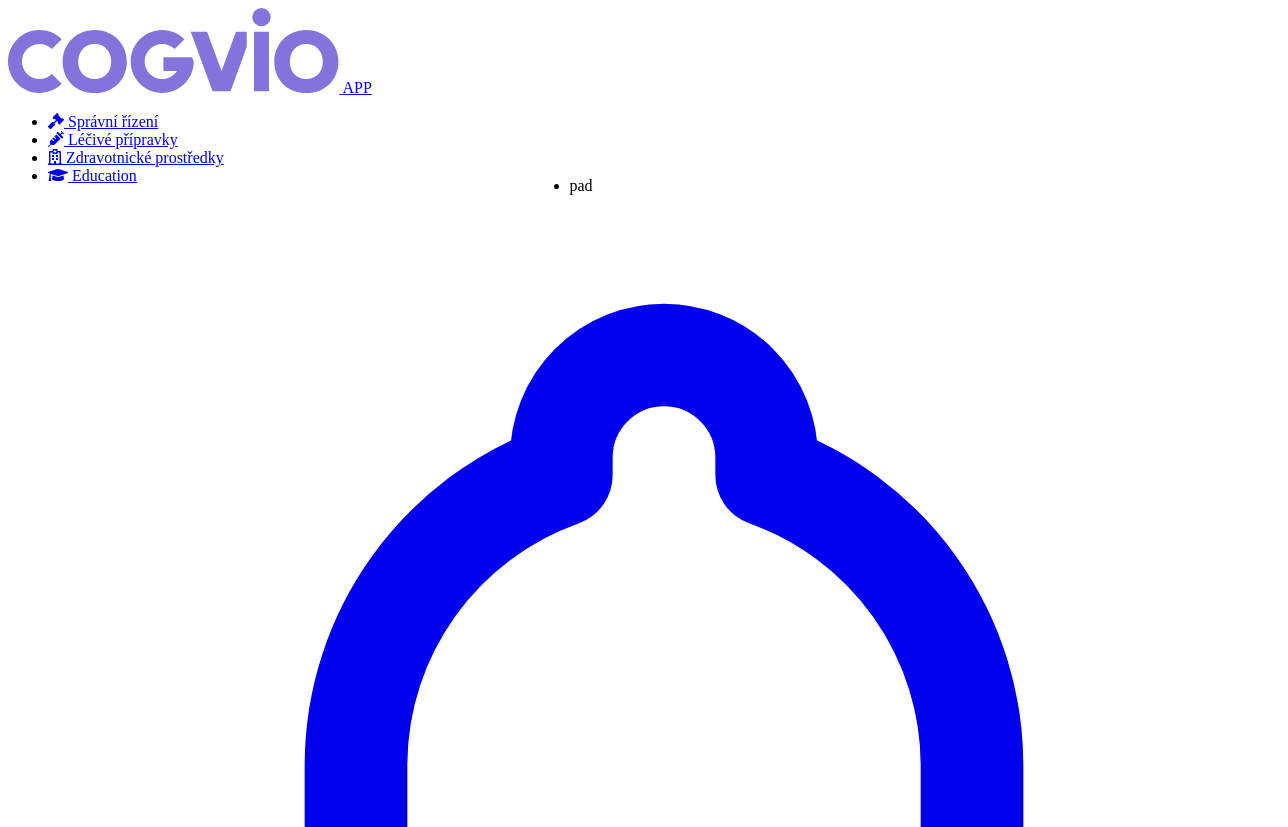 type on "padc" 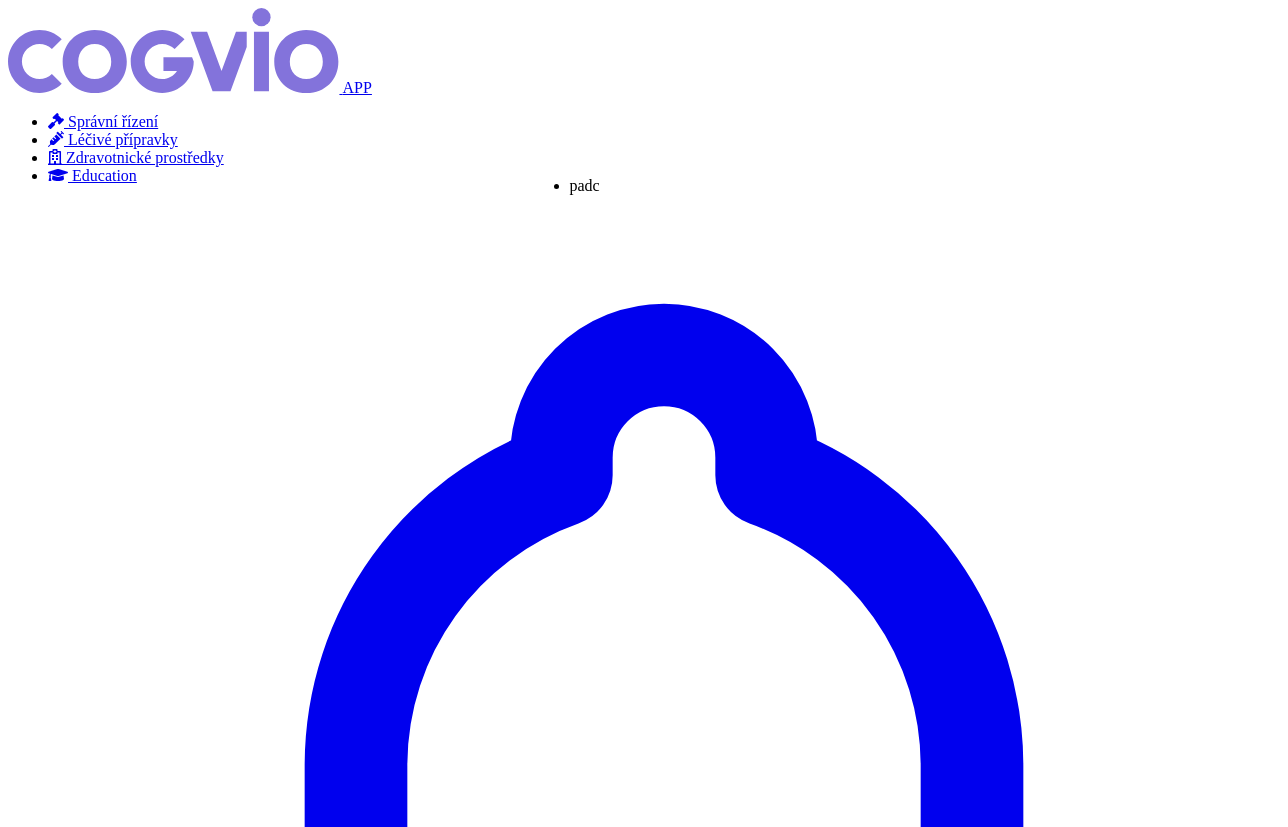 type on "padce" 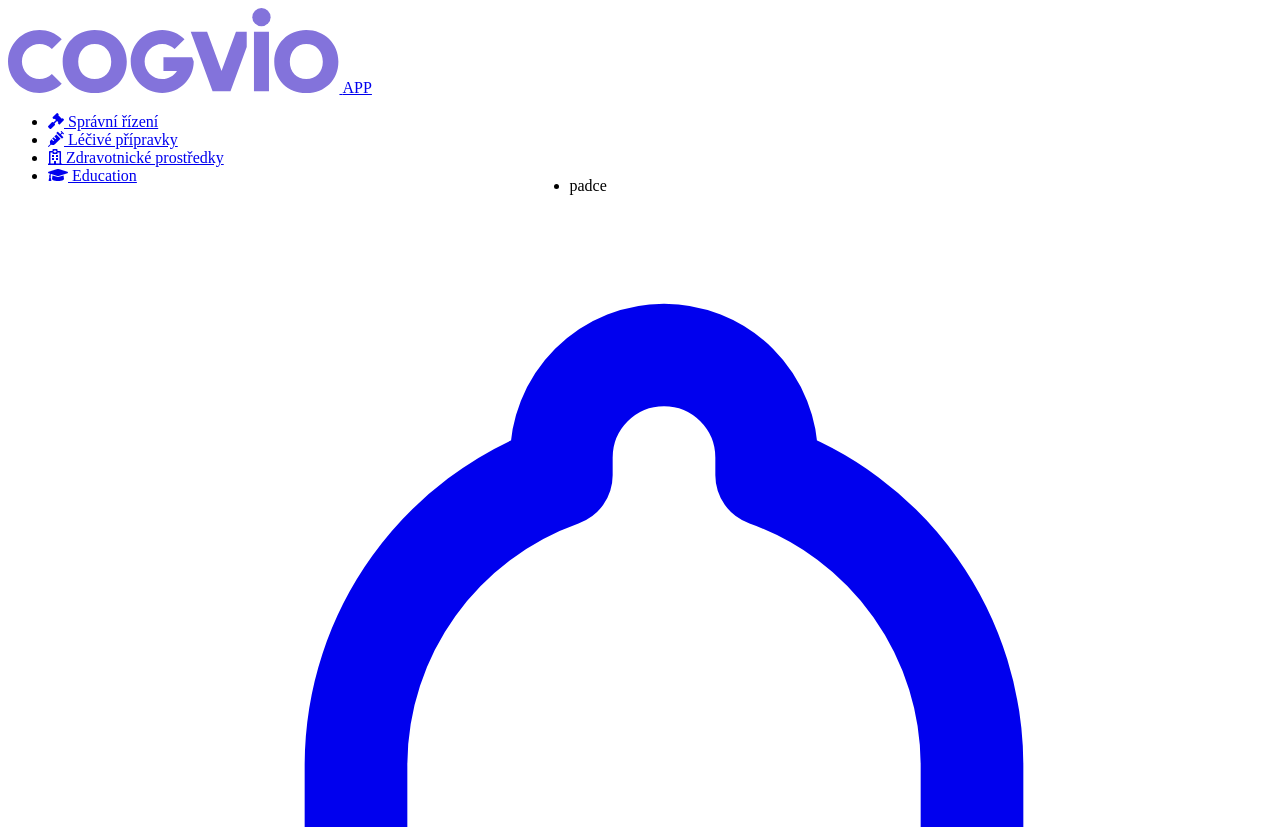type on "padcev" 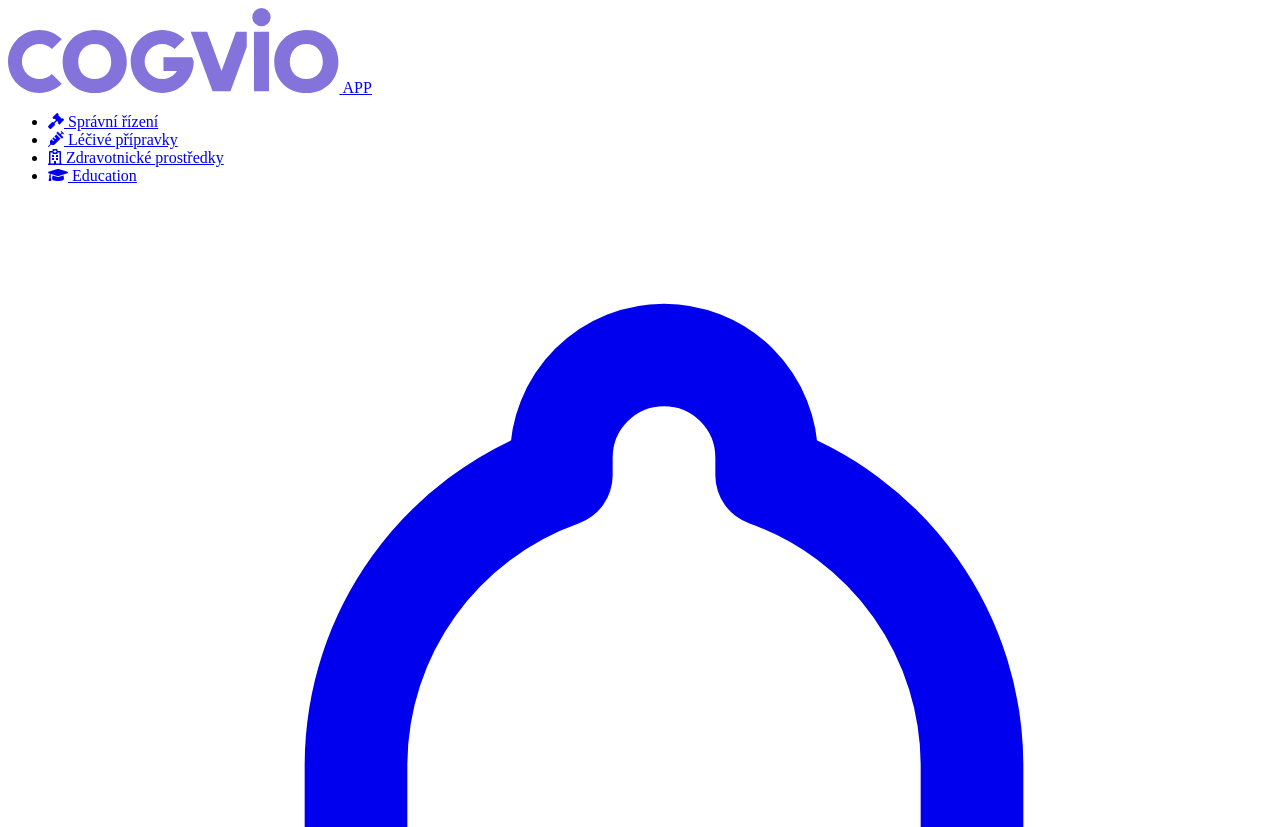 click on "Hledat" at bounding box center (35, 4445) 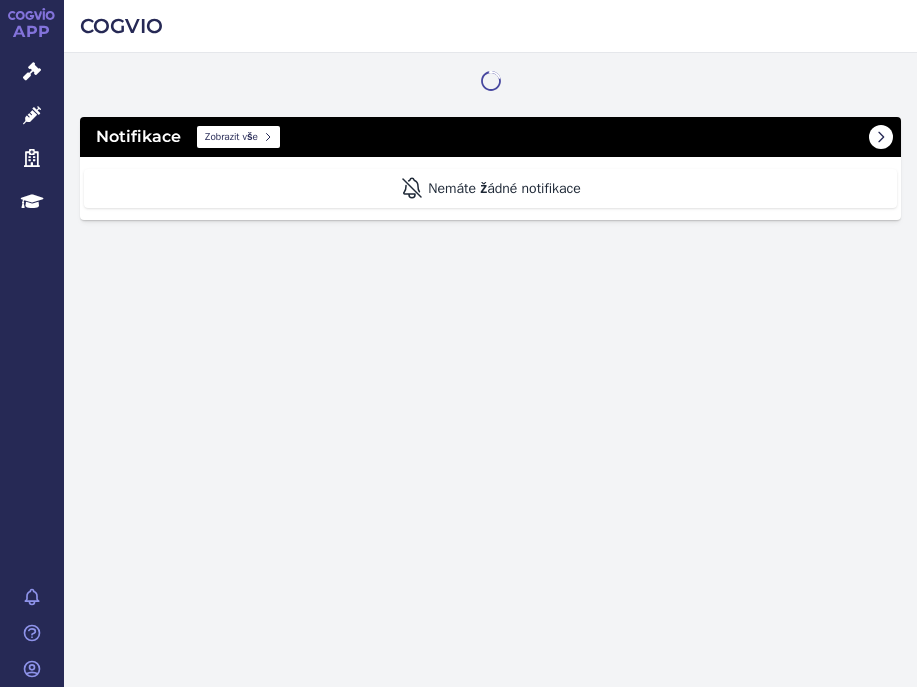 scroll, scrollTop: 0, scrollLeft: 0, axis: both 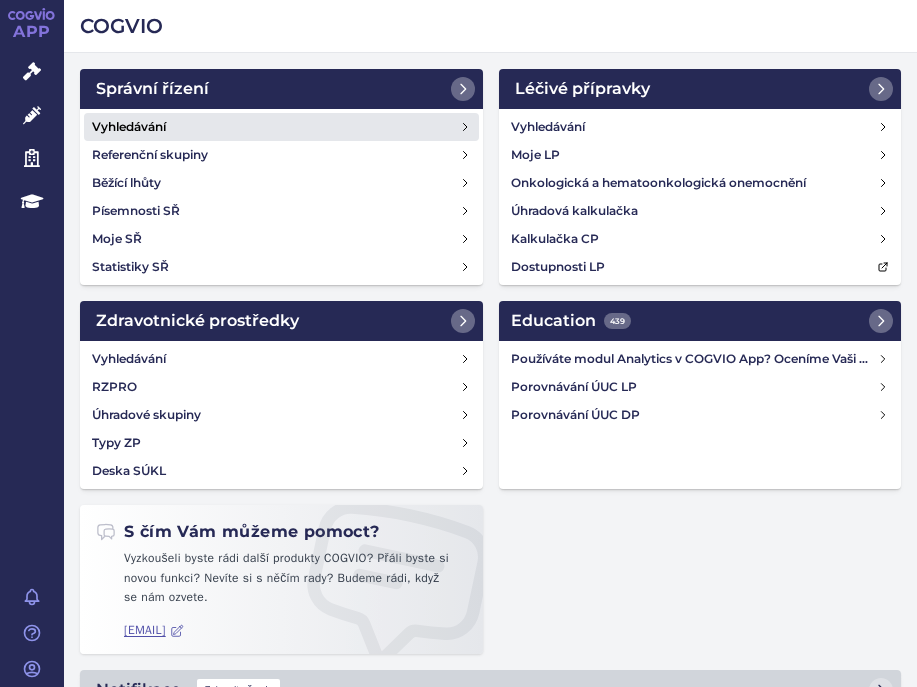 click on "Vyhledávání" at bounding box center [129, 127] 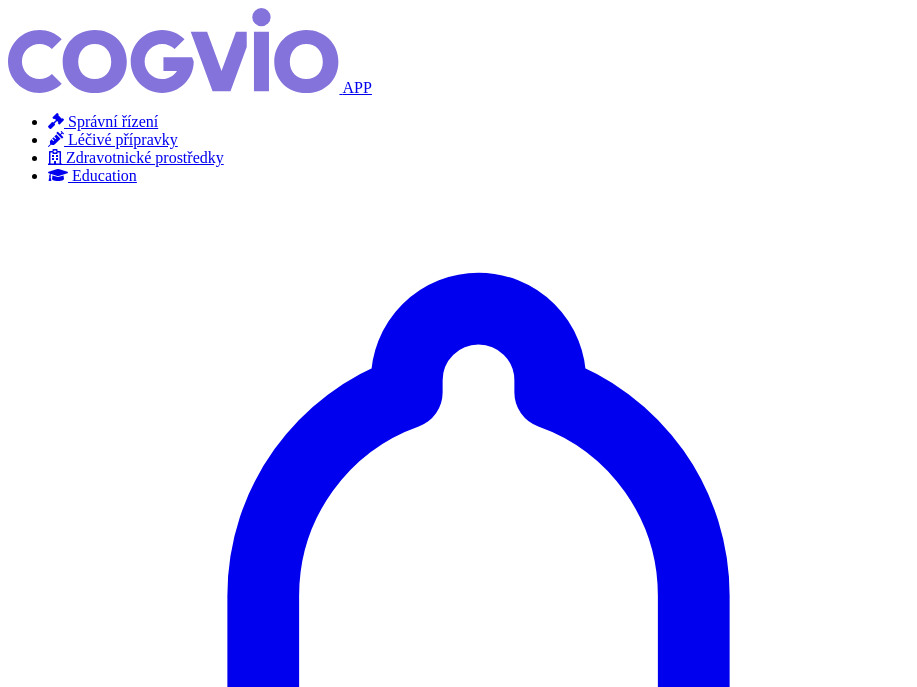 scroll, scrollTop: 0, scrollLeft: 0, axis: both 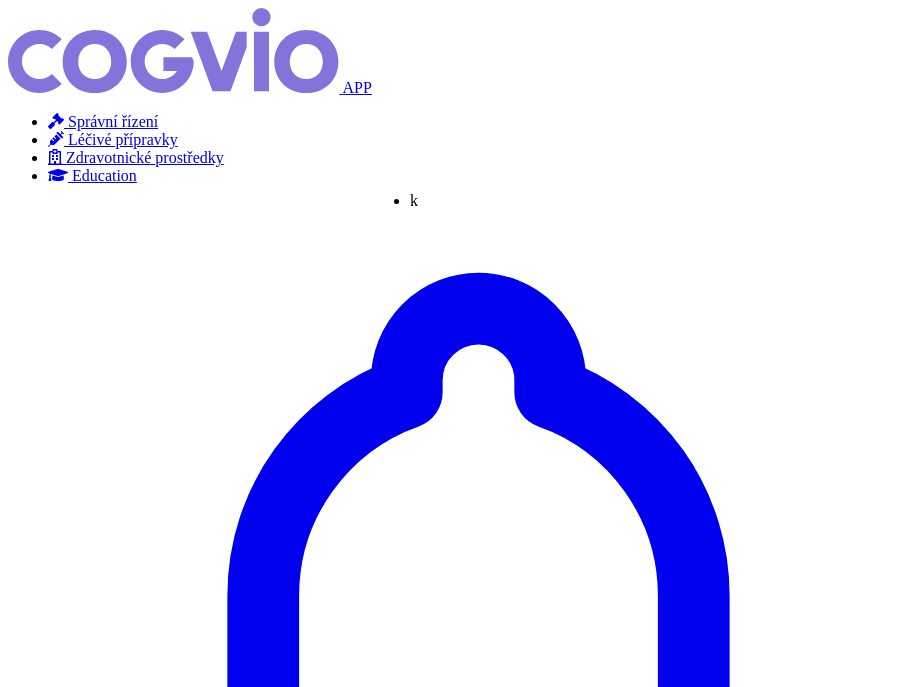 type on "ke" 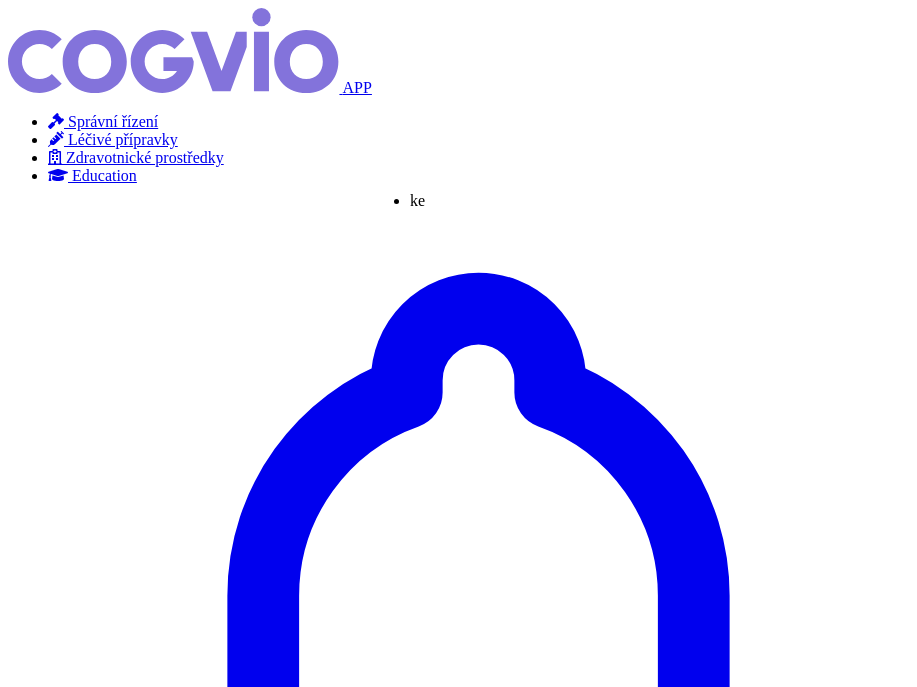 type on "key" 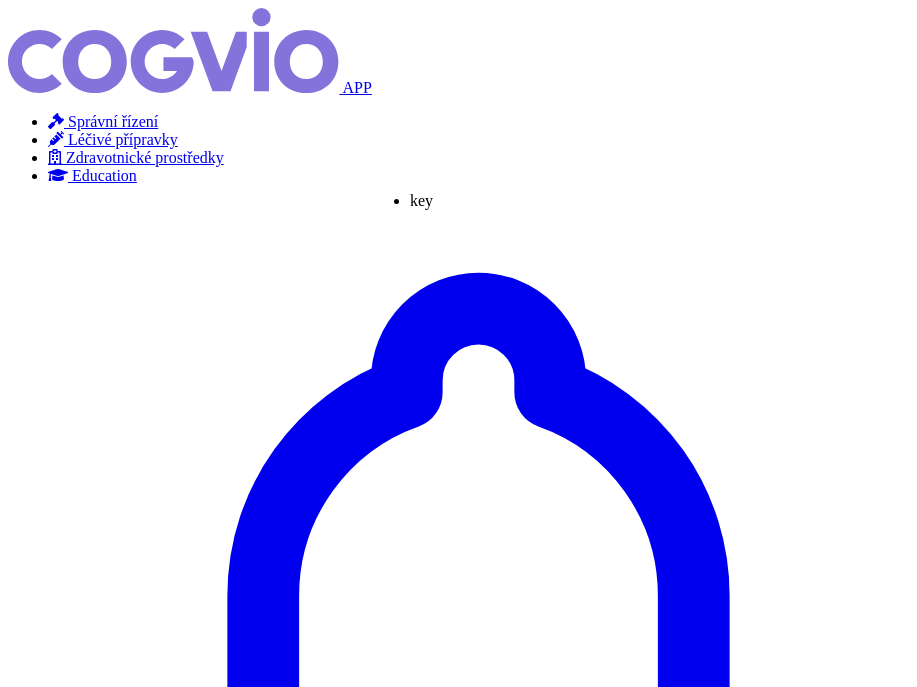 type on "keyt" 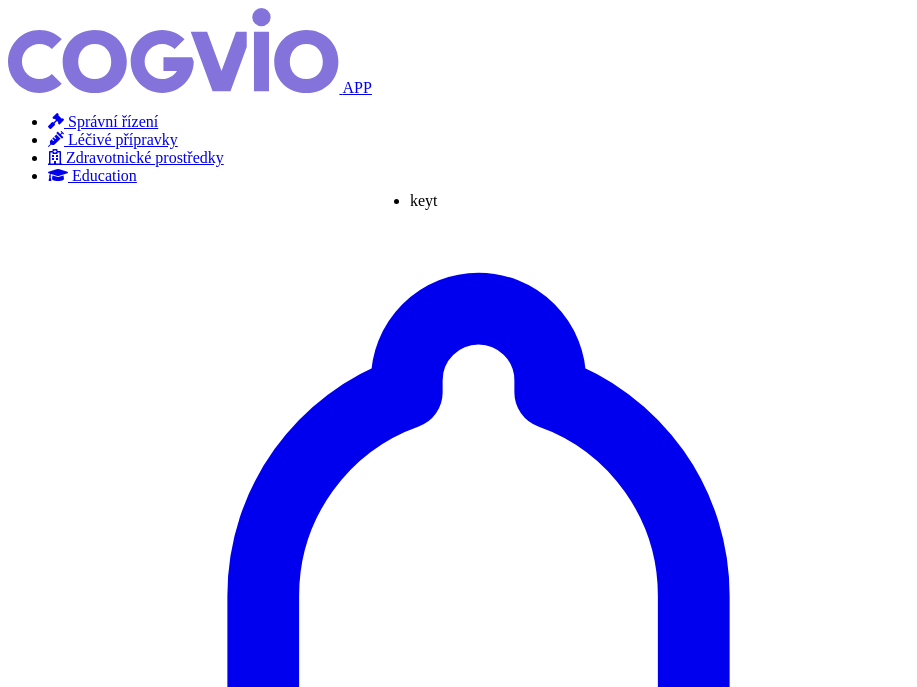 type on "keytr" 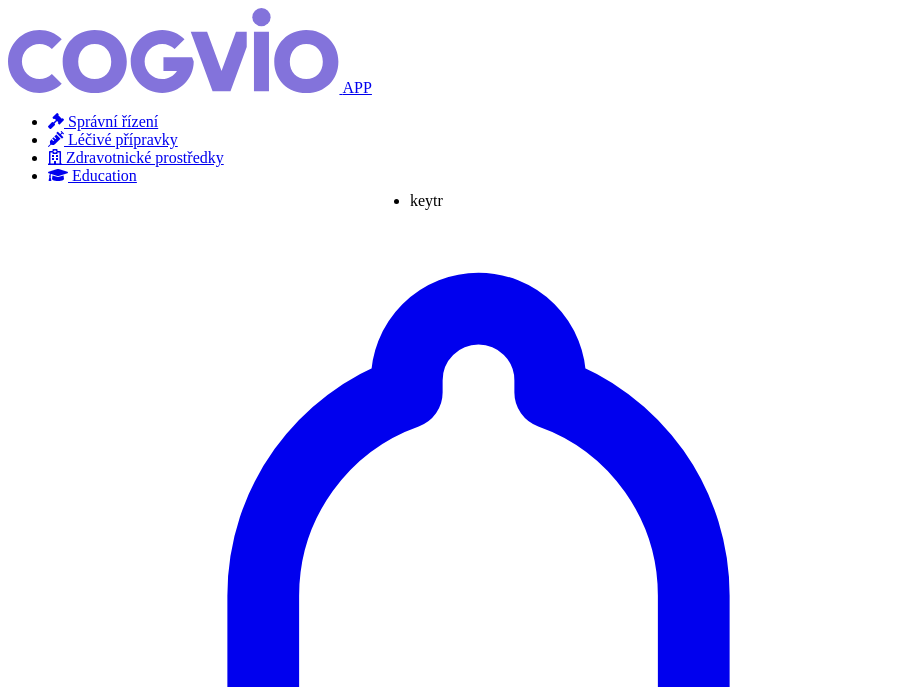type on "keytru" 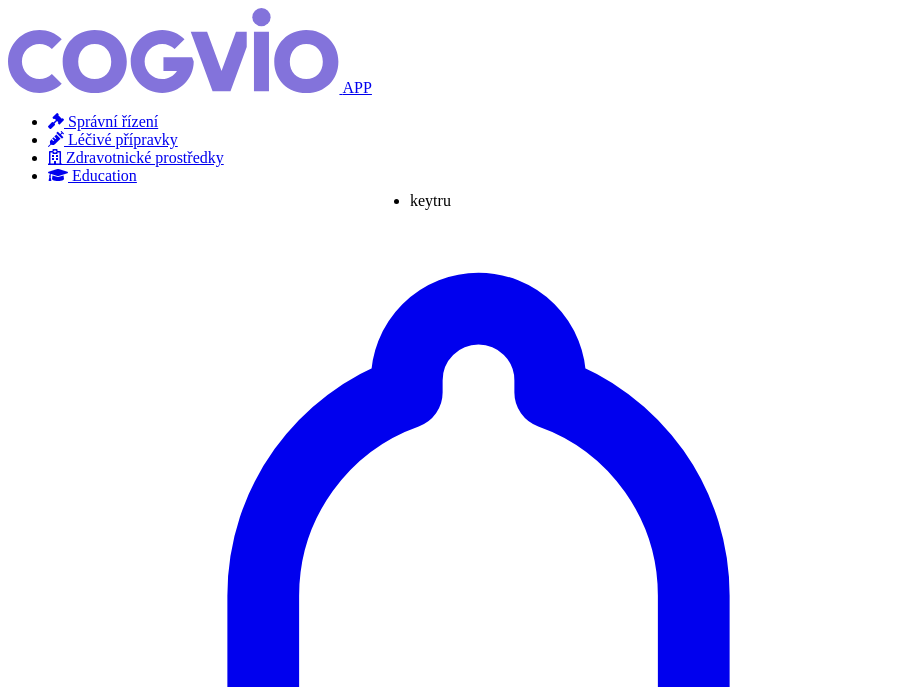type on "keytrud" 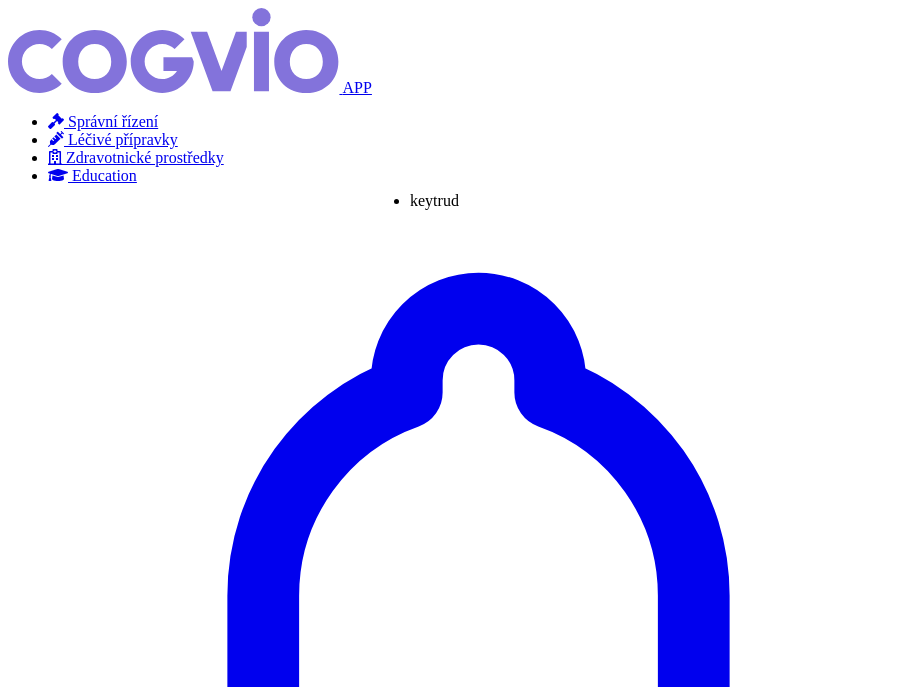 type on "keytruda" 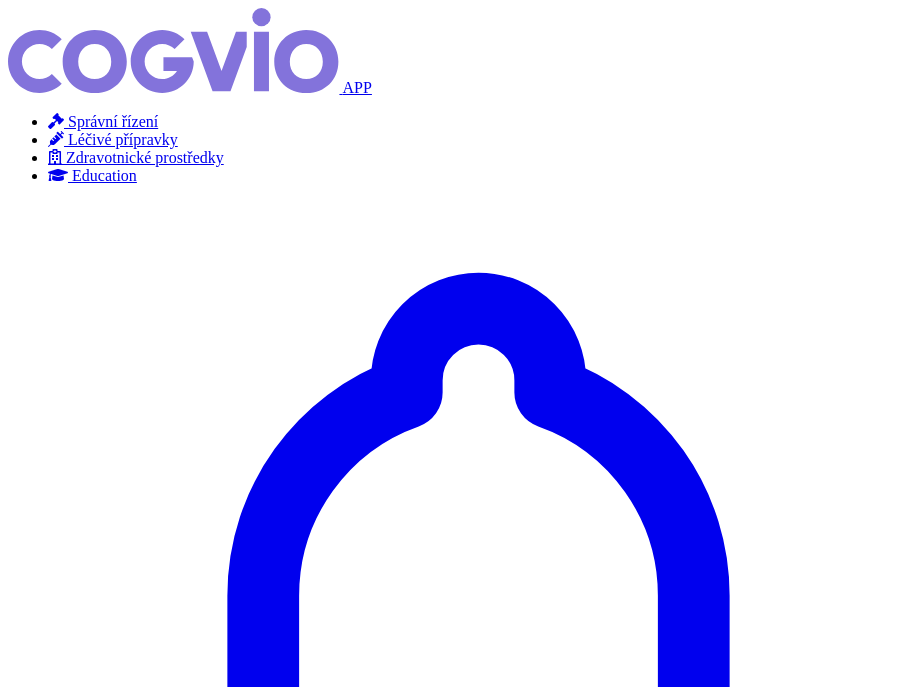 click on "Hledat" at bounding box center [35, 3567] 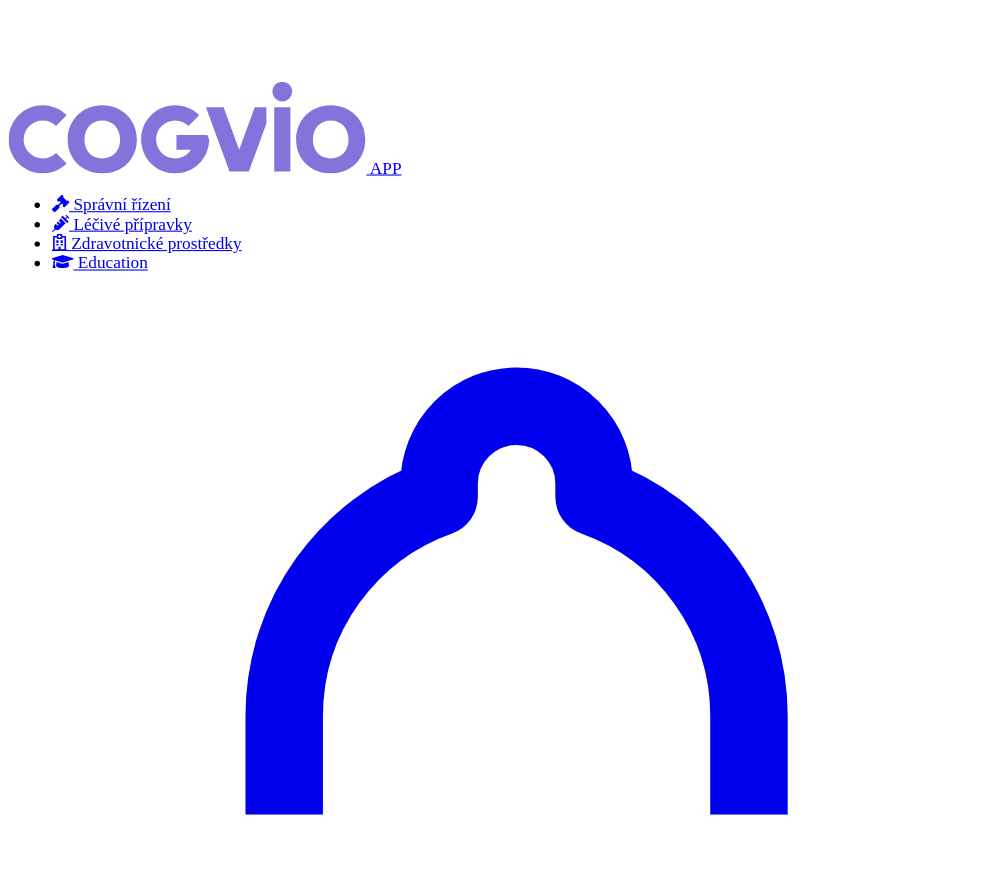 scroll, scrollTop: 0, scrollLeft: 0, axis: both 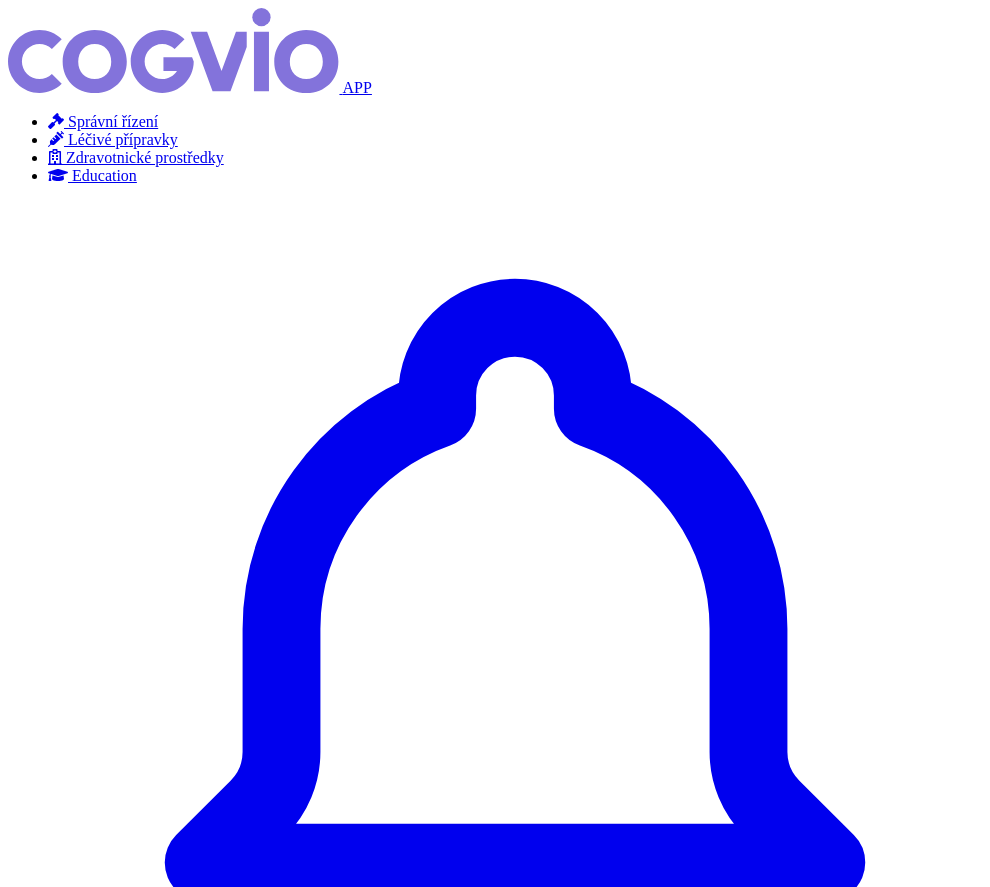 click on "KEYTRUDA
25MG/ML INF CNC SOL 1X4ML
V" at bounding box center (139, 4308) 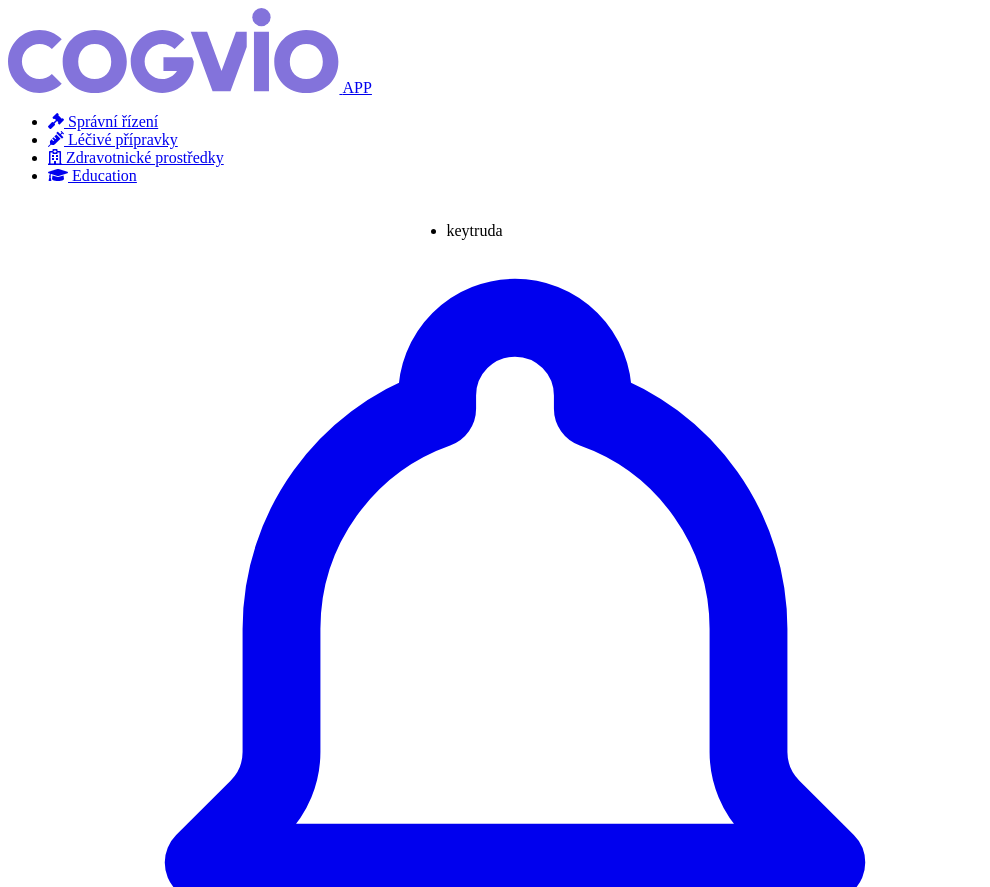 click on "×" at bounding box center [52, 3495] 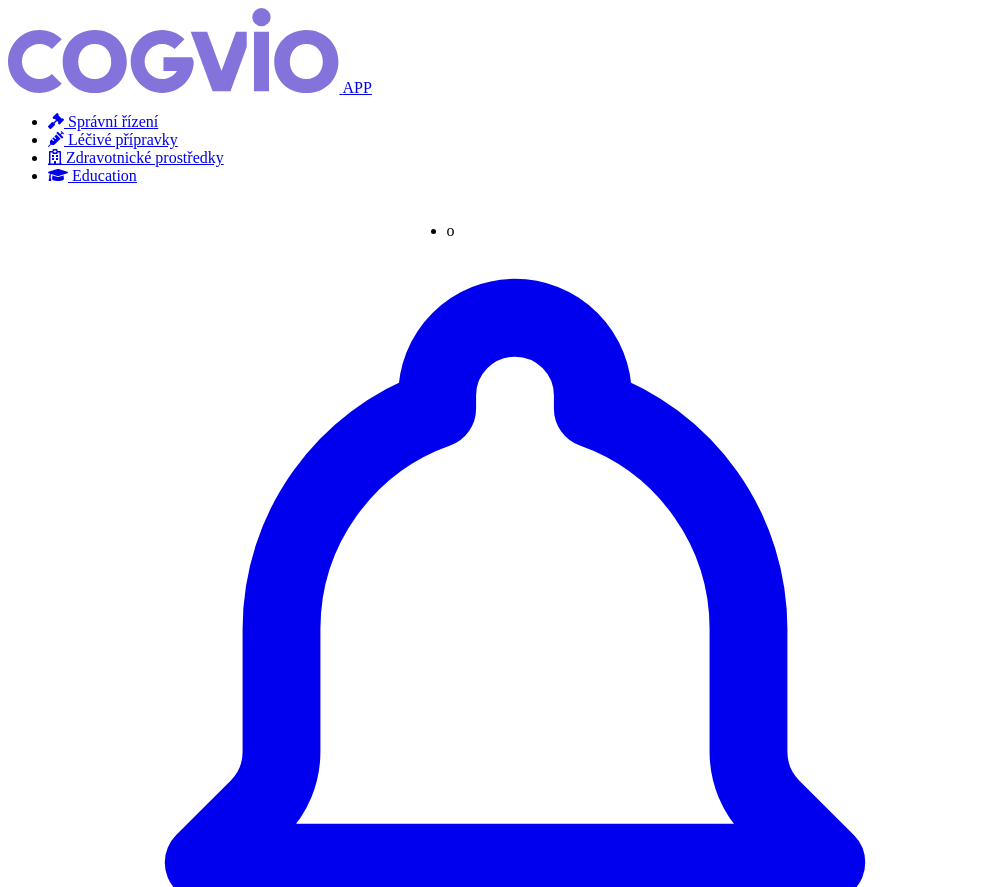 type on "op" 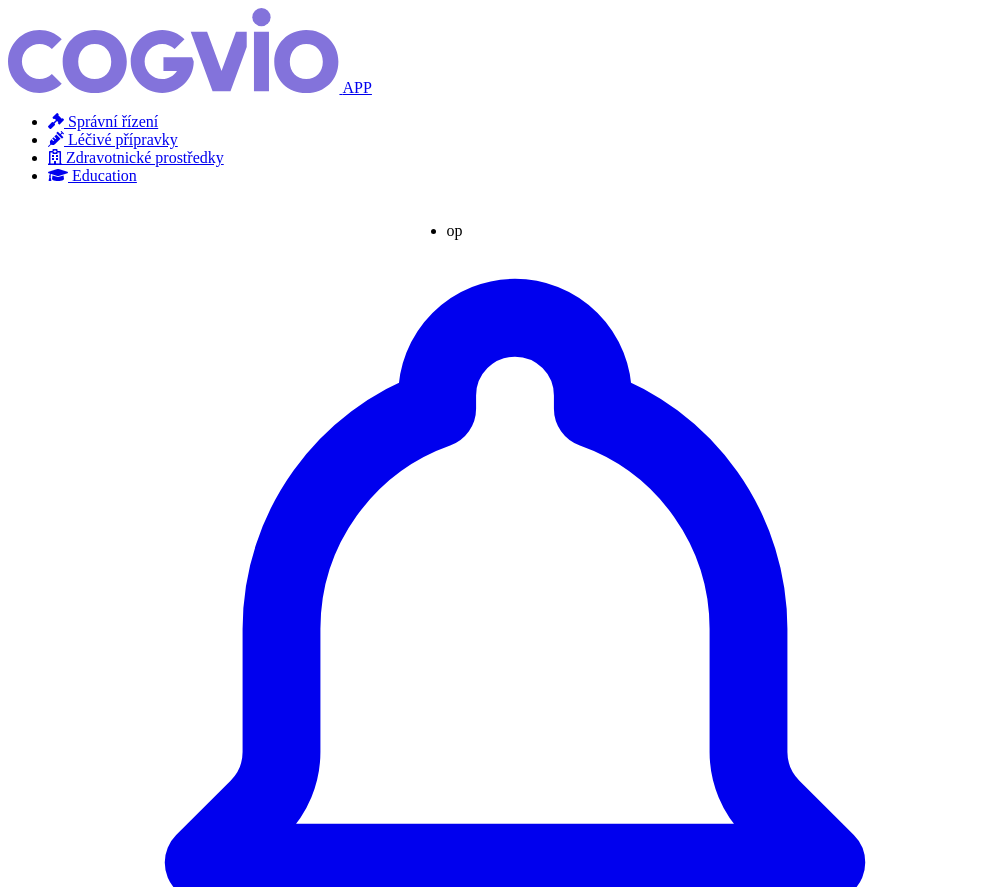 type on "opd" 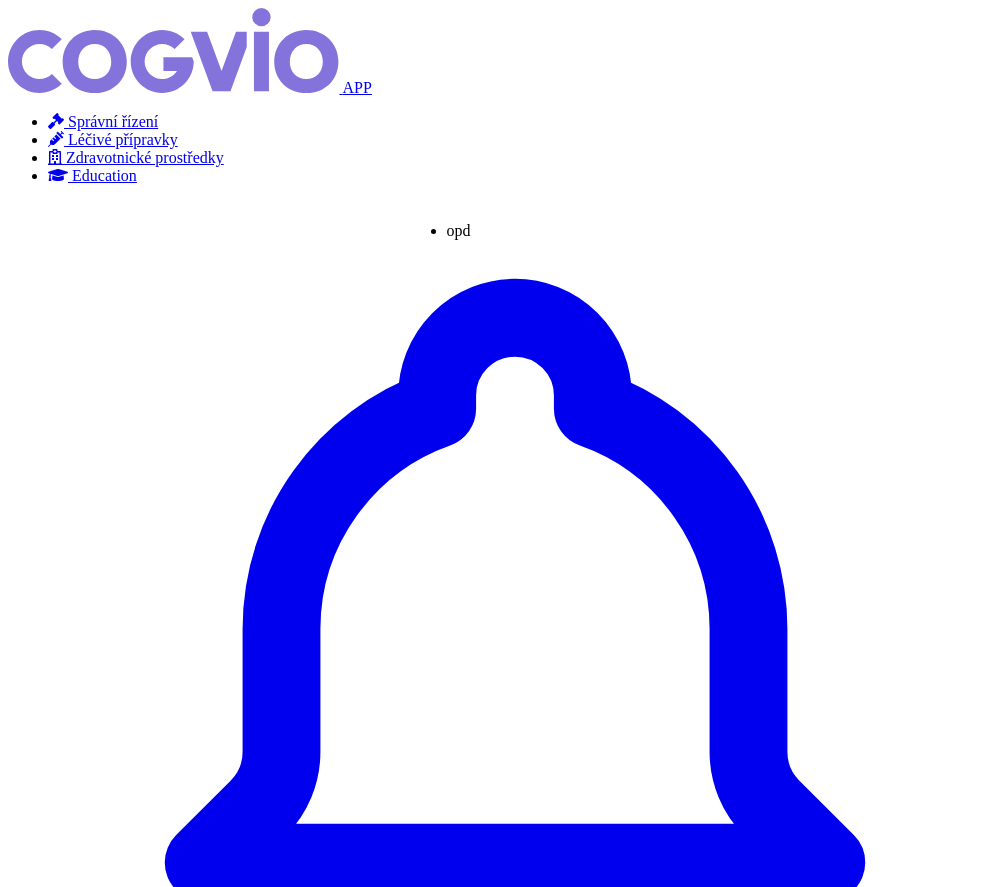 type on "opdi" 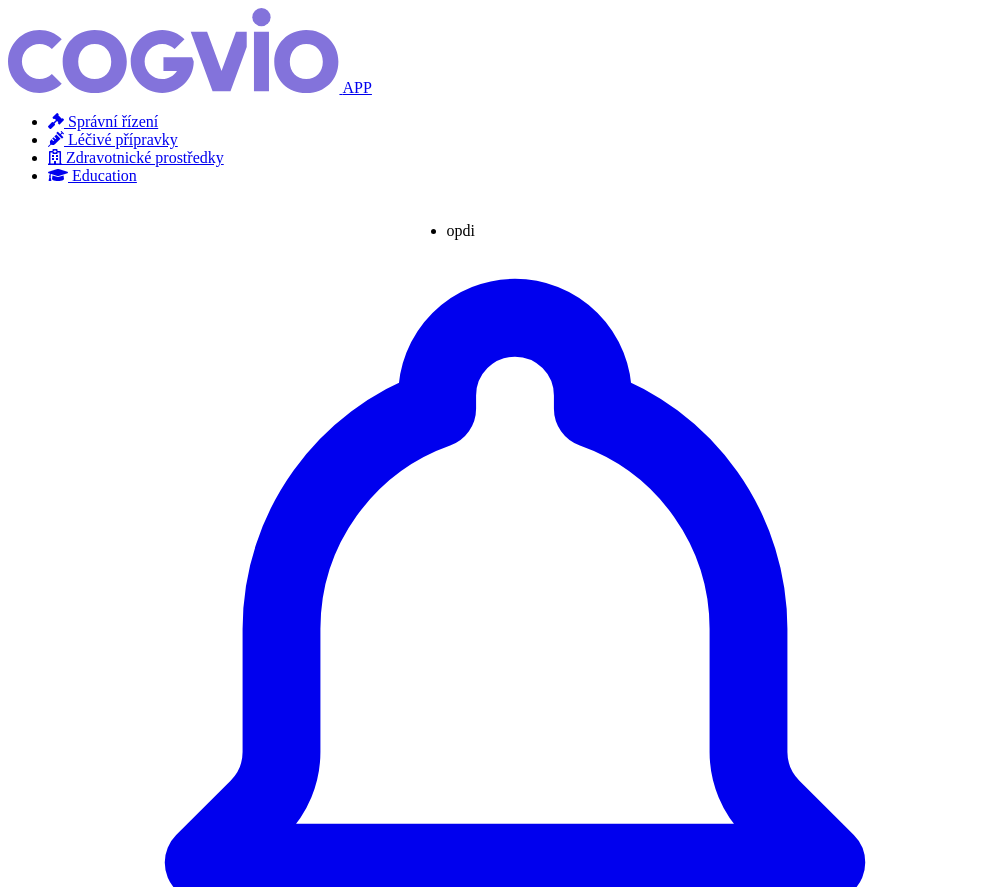 type on "opdivo" 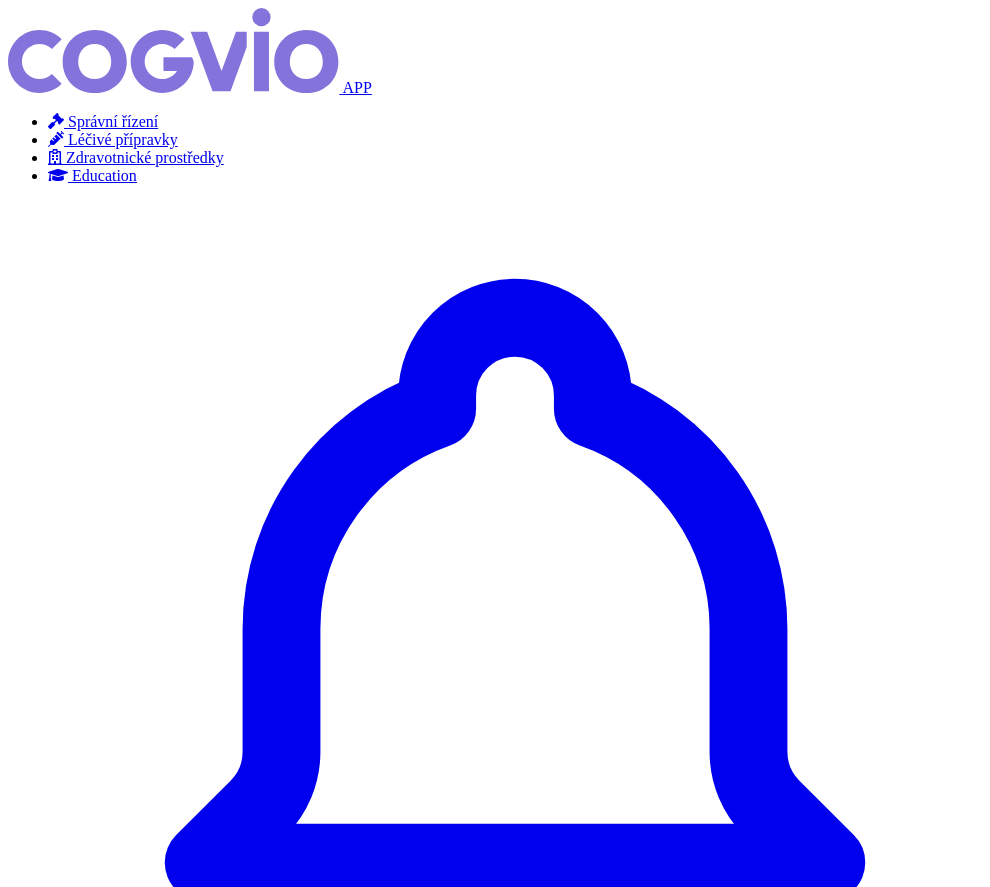 click on "Uložit do sledovaných" at bounding box center [140, 3836] 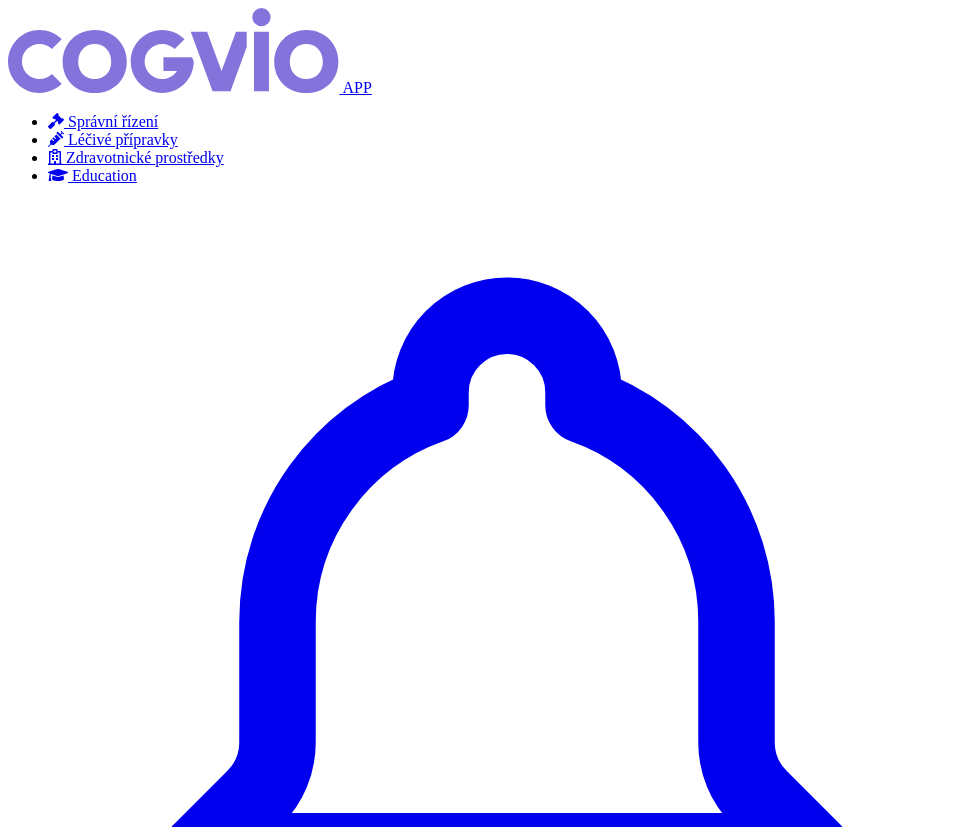 scroll, scrollTop: 0, scrollLeft: 0, axis: both 